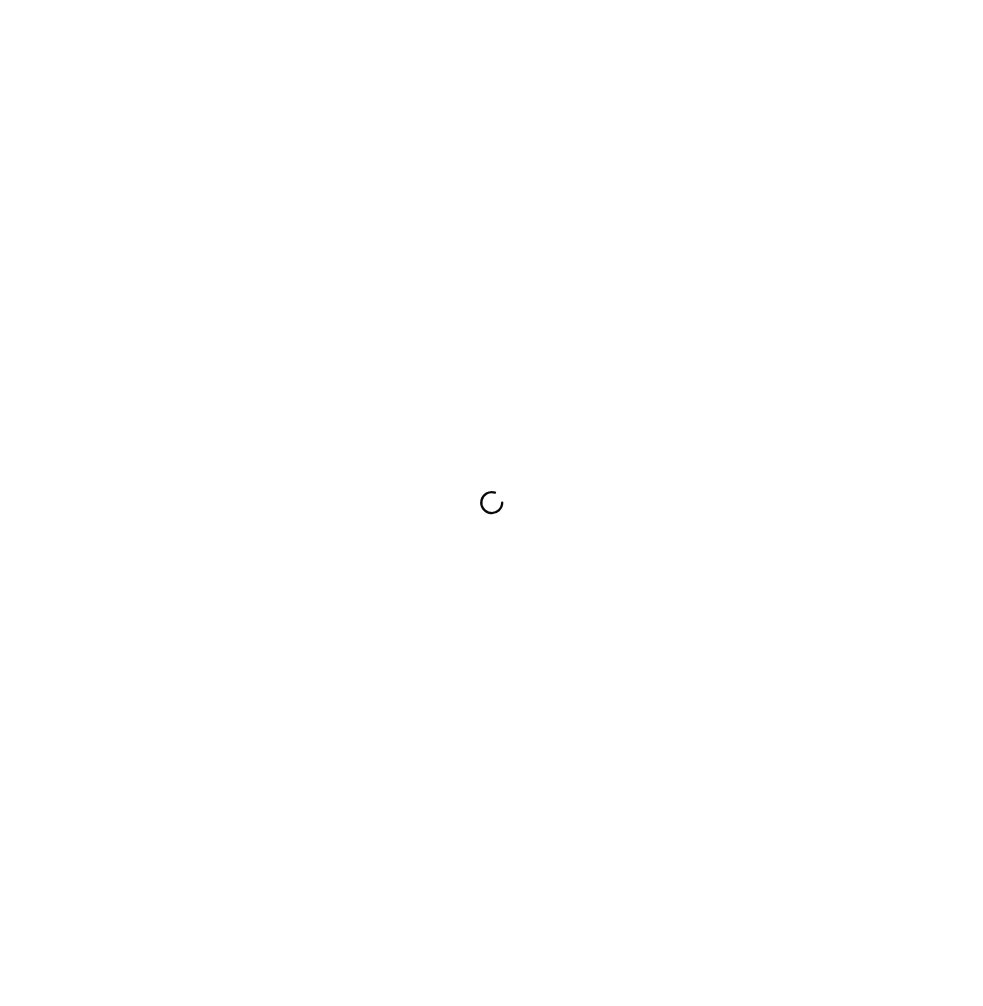 scroll, scrollTop: 0, scrollLeft: 0, axis: both 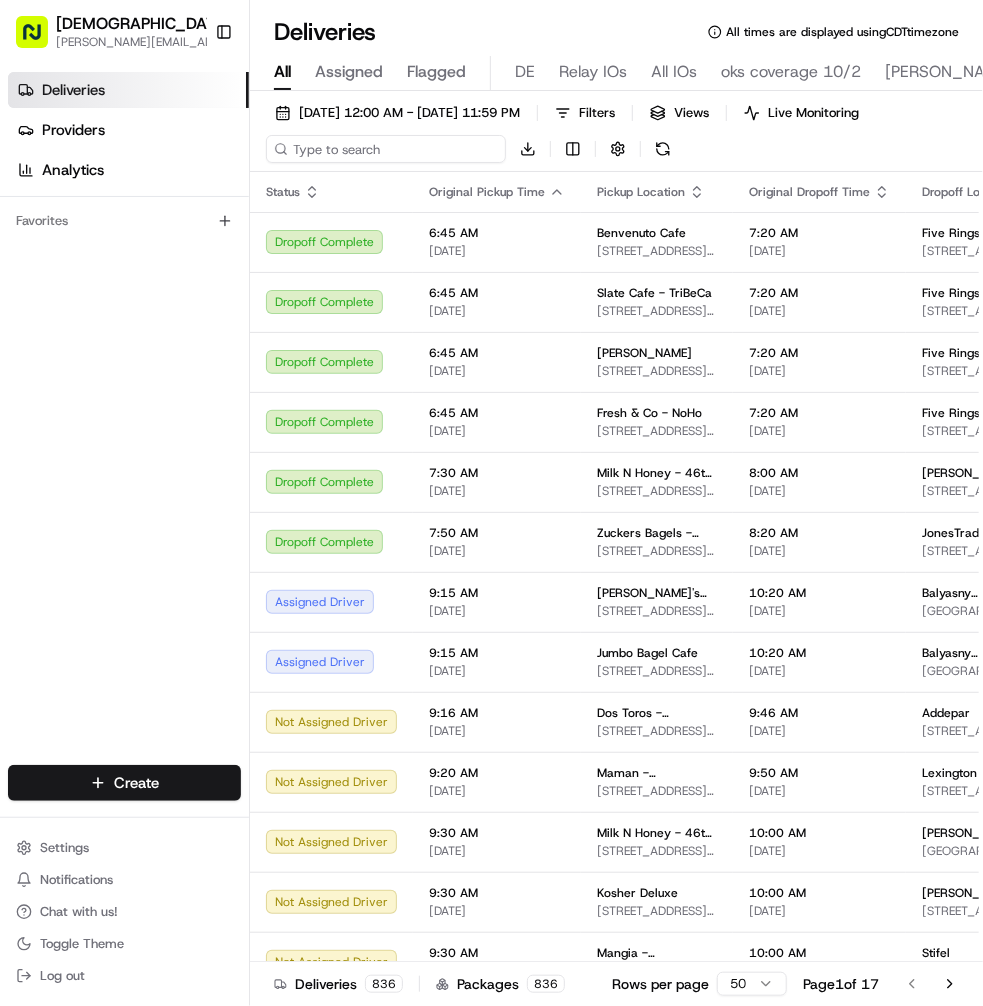 click at bounding box center (386, 149) 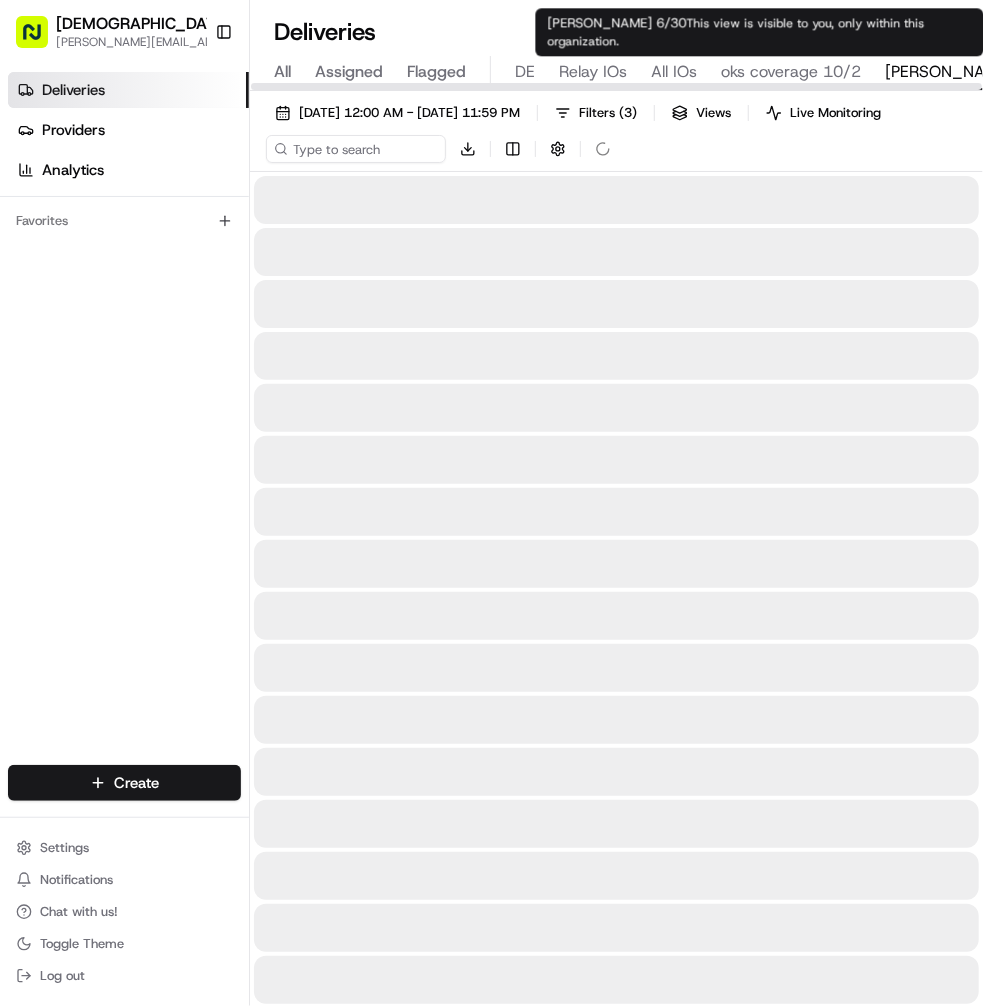 click on "[PERSON_NAME] 6/30" at bounding box center (971, 72) 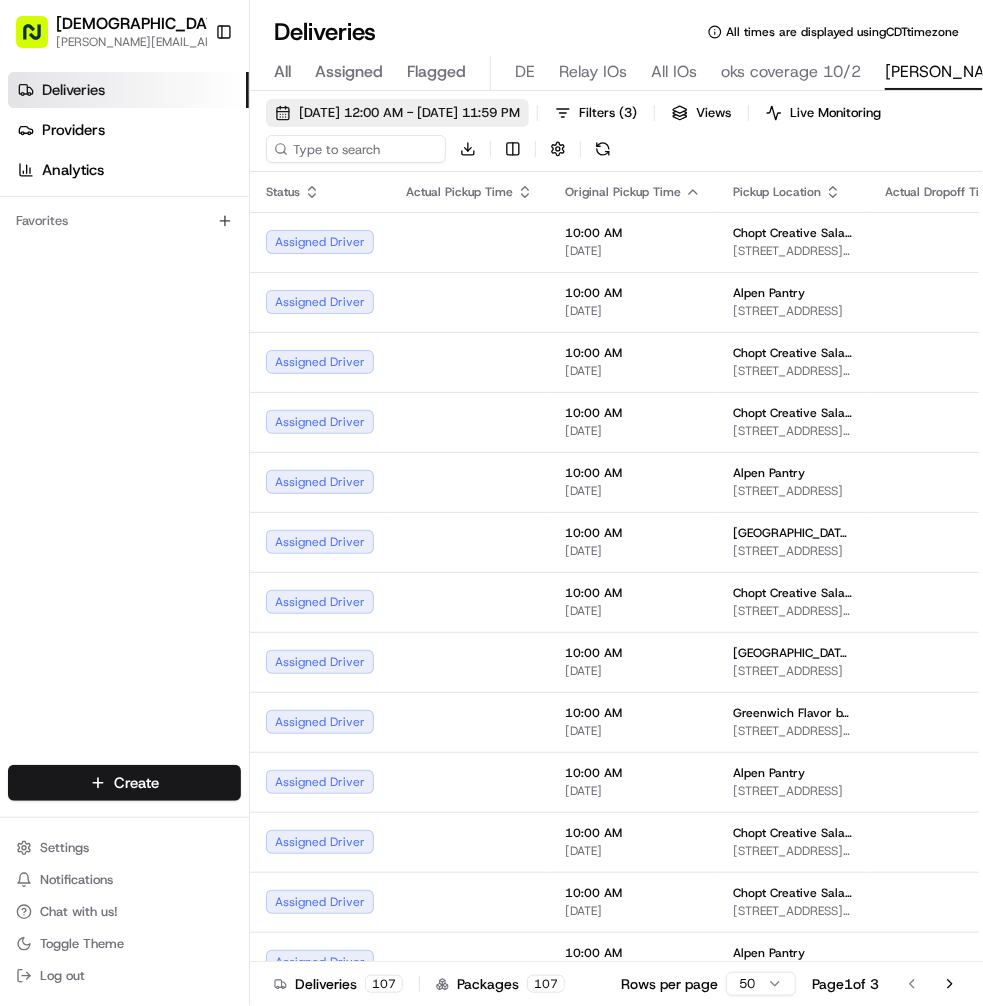 click on "[DATE] 12:00 AM - [DATE] 11:59 PM" at bounding box center (409, 113) 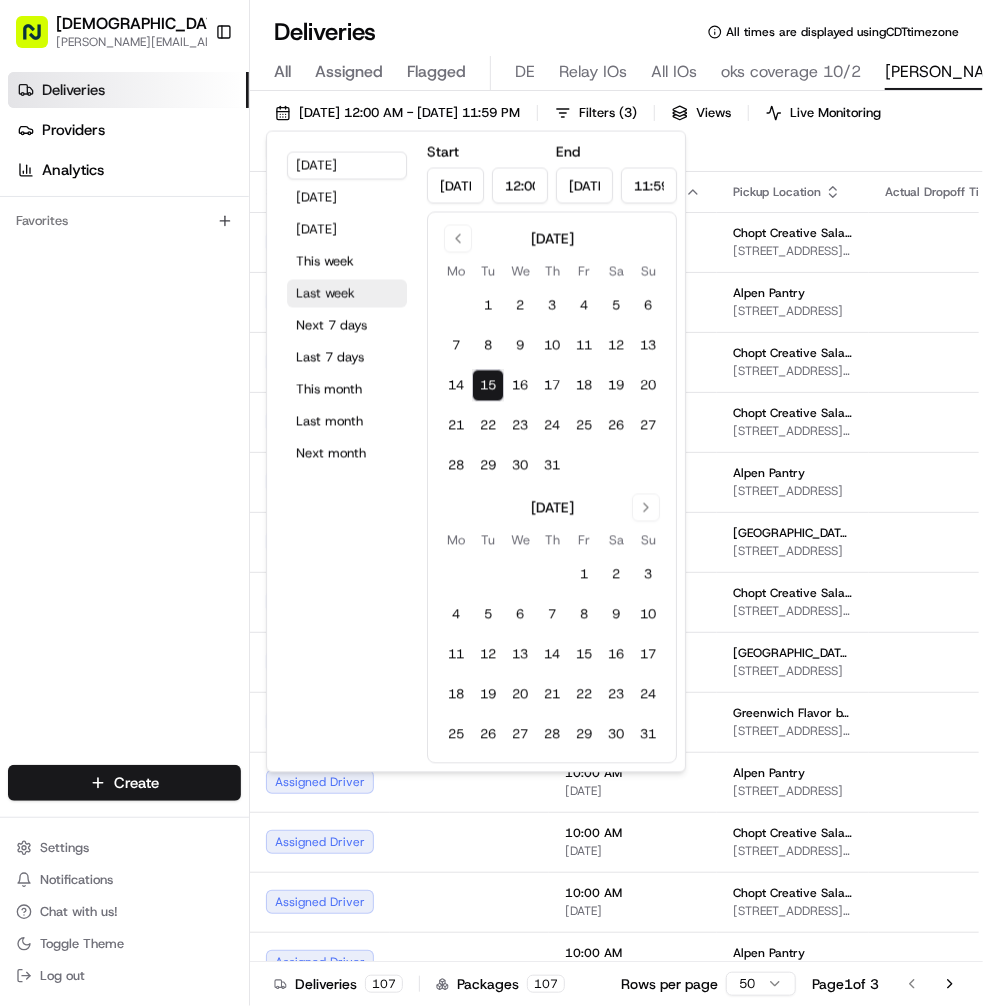 click on "Last week" at bounding box center (347, 294) 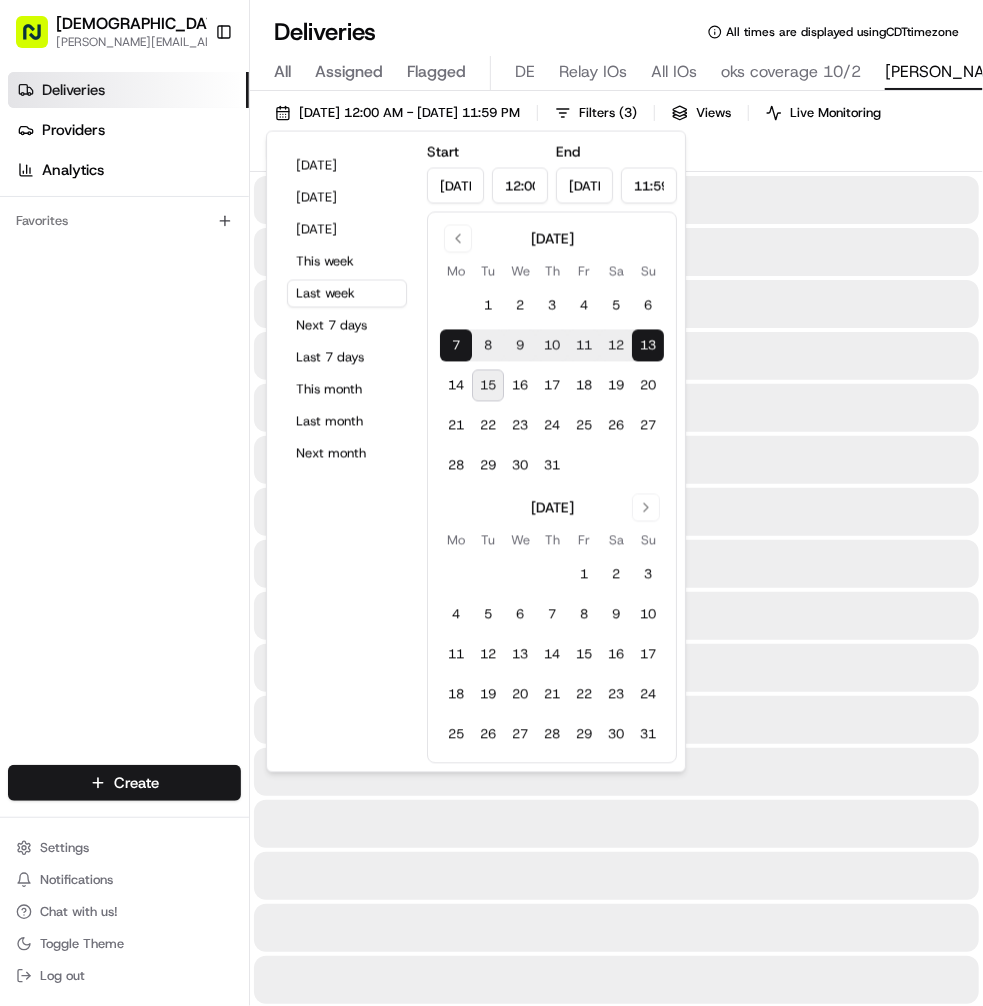 click on "[DATE] 12:00 AM - [DATE] 11:59 PM Filters ( 3 ) Views Live Monitoring Download" at bounding box center (616, 135) 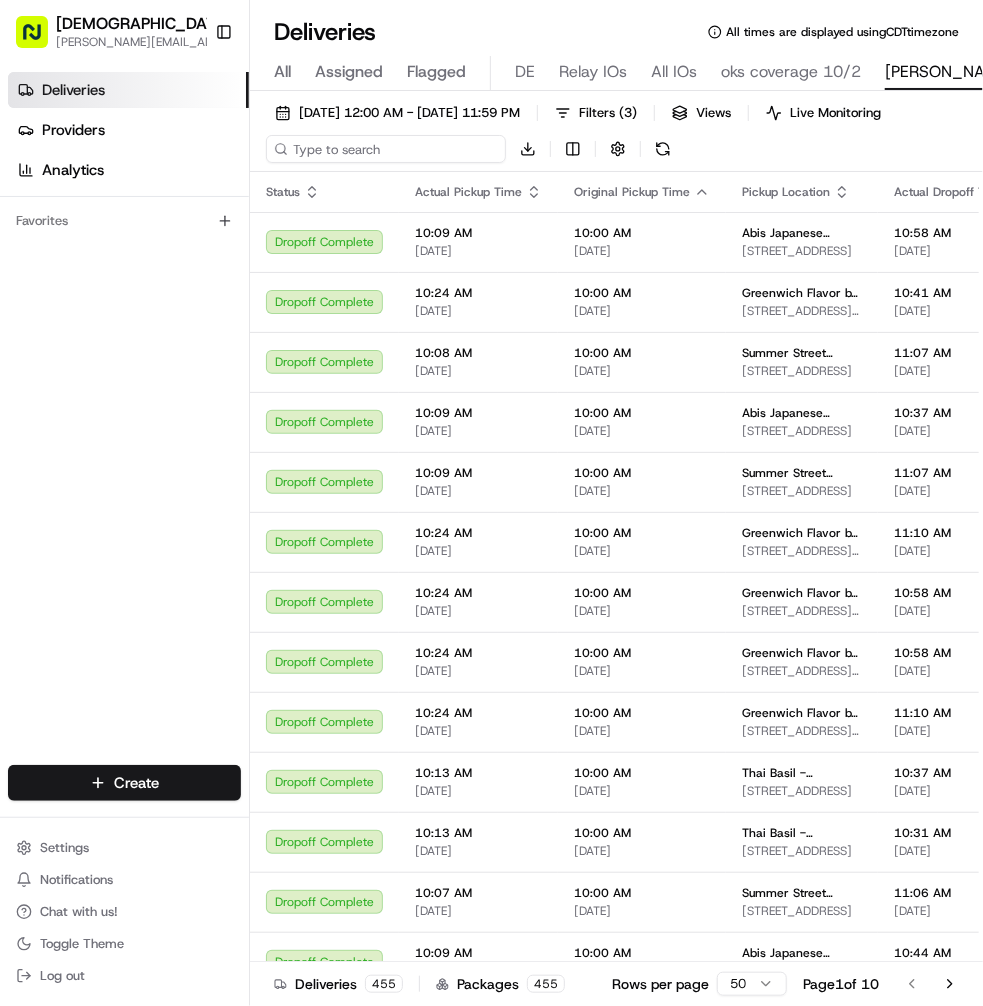 click at bounding box center [386, 149] 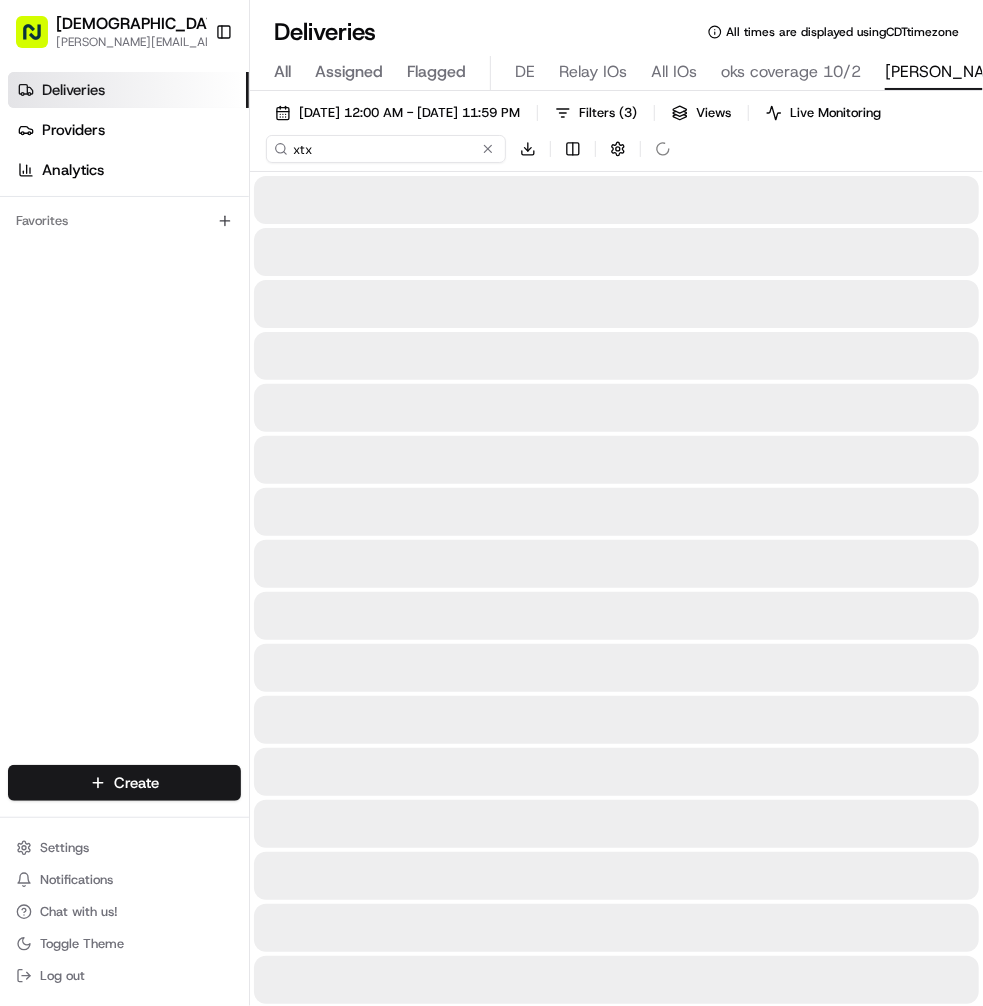 type on "xtx" 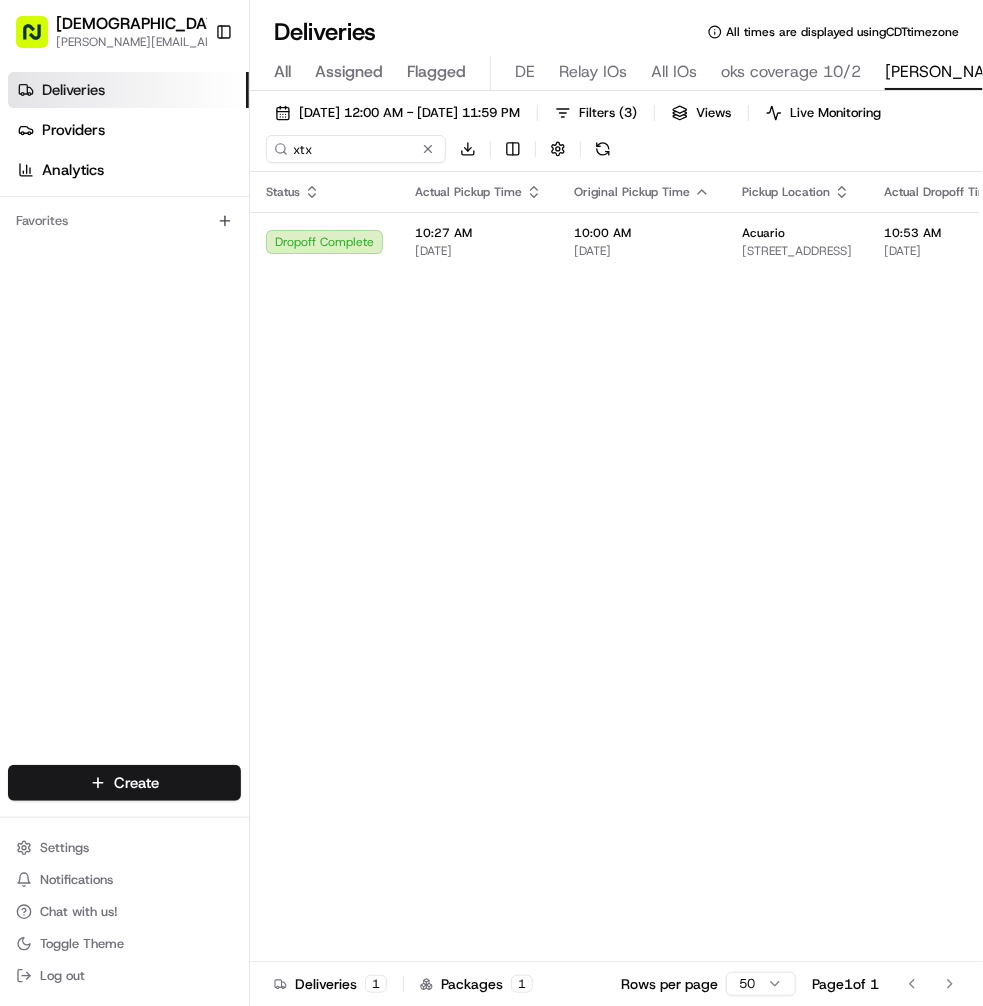 click on "[DATE] 12:00 AM - [DATE] 11:59 PM Filters ( 3 ) Views Live Monitoring xtx Download" at bounding box center (616, 135) 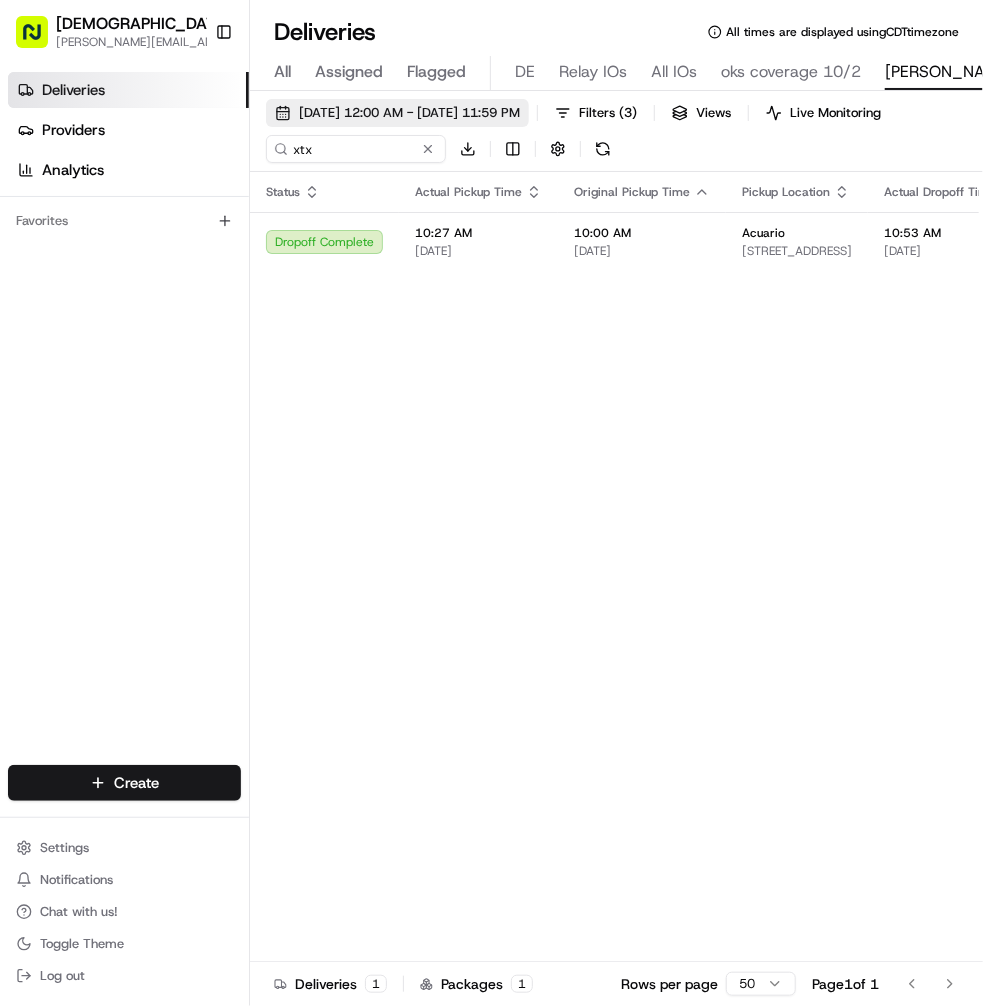 click on "[DATE] 12:00 AM - [DATE] 11:59 PM" at bounding box center [409, 113] 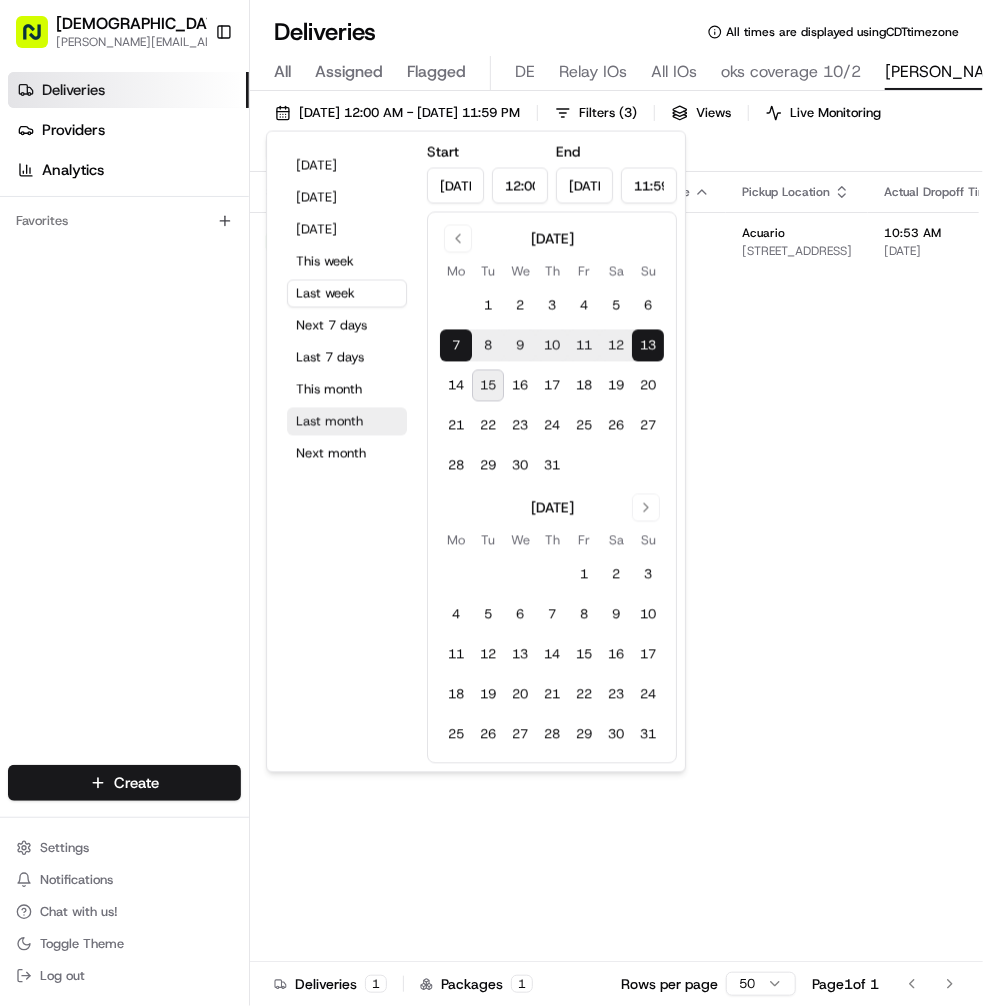 click on "Last month" at bounding box center [347, 422] 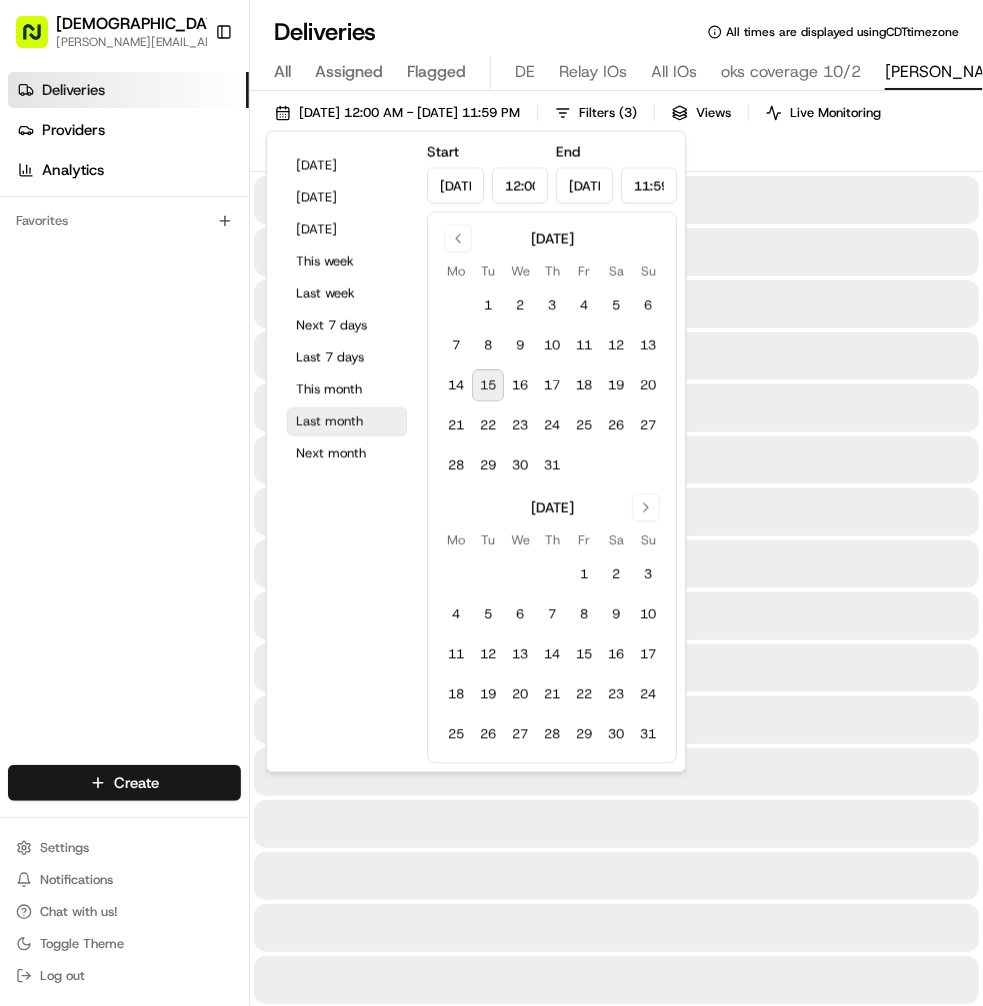 type on "[DATE]" 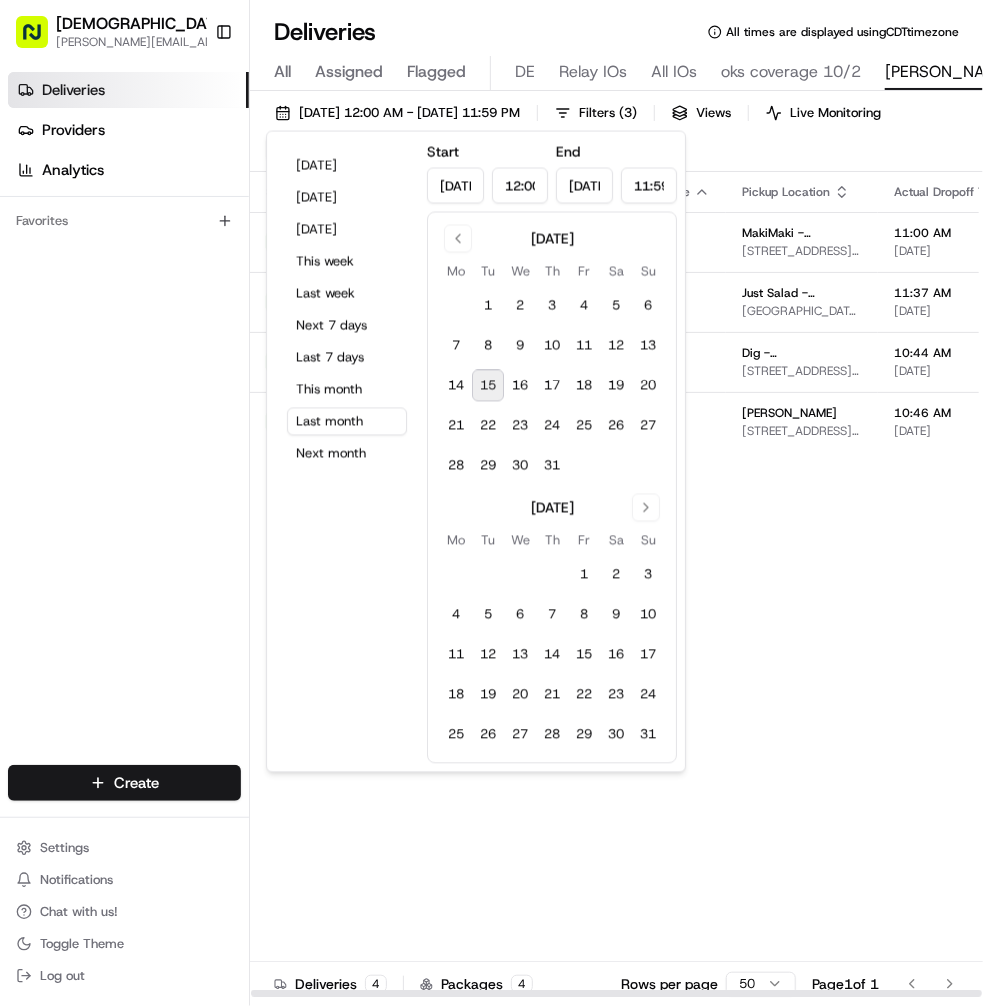 click on "[DATE] 12:00 AM - [DATE] 11:59 PM Filters ( 3 ) Views Live Monitoring xtx Download" at bounding box center [616, 135] 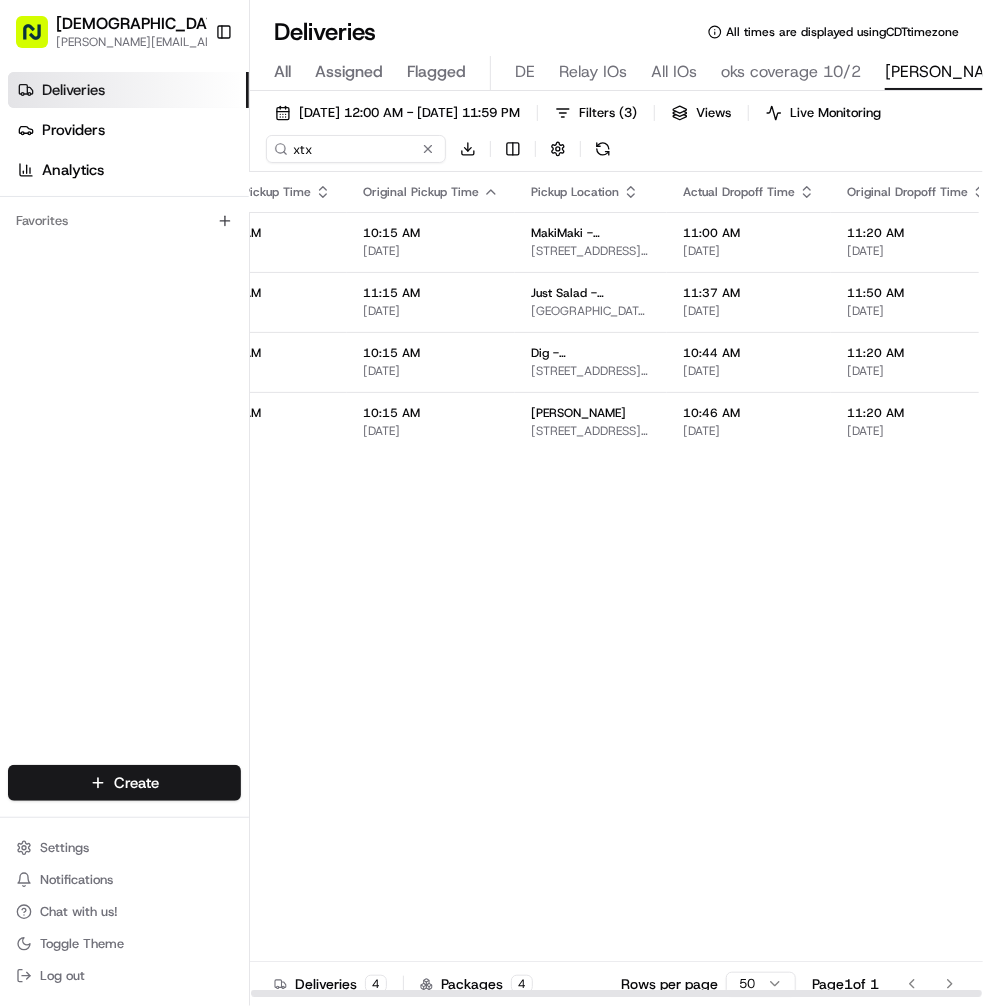 scroll, scrollTop: 0, scrollLeft: 0, axis: both 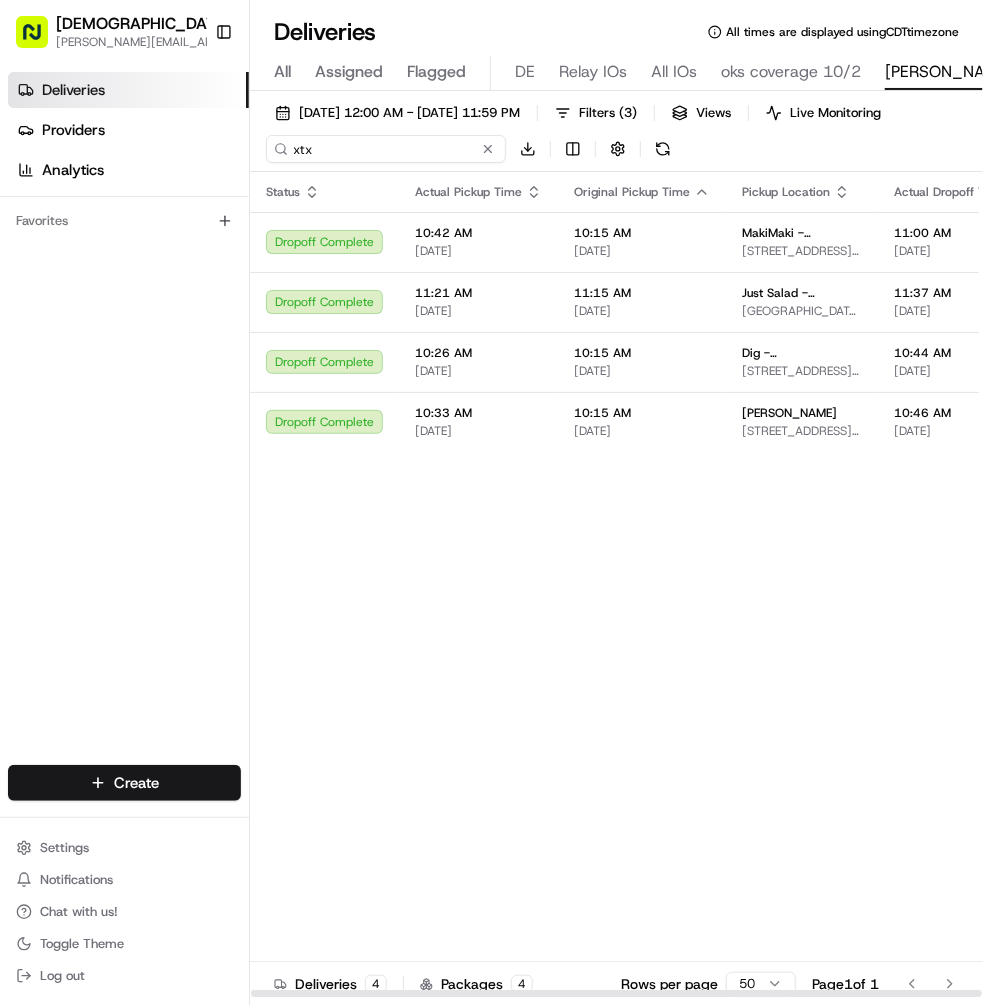 click on "xtx" at bounding box center (386, 149) 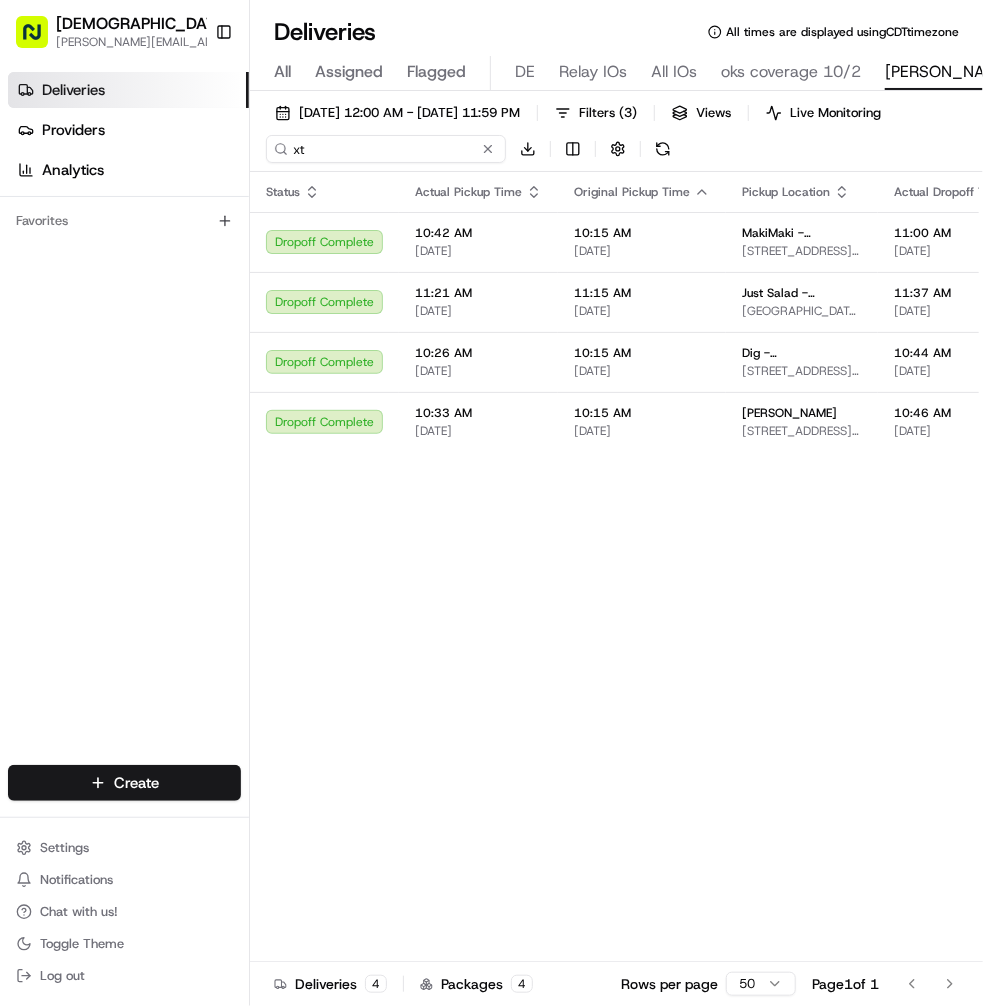 type on "x" 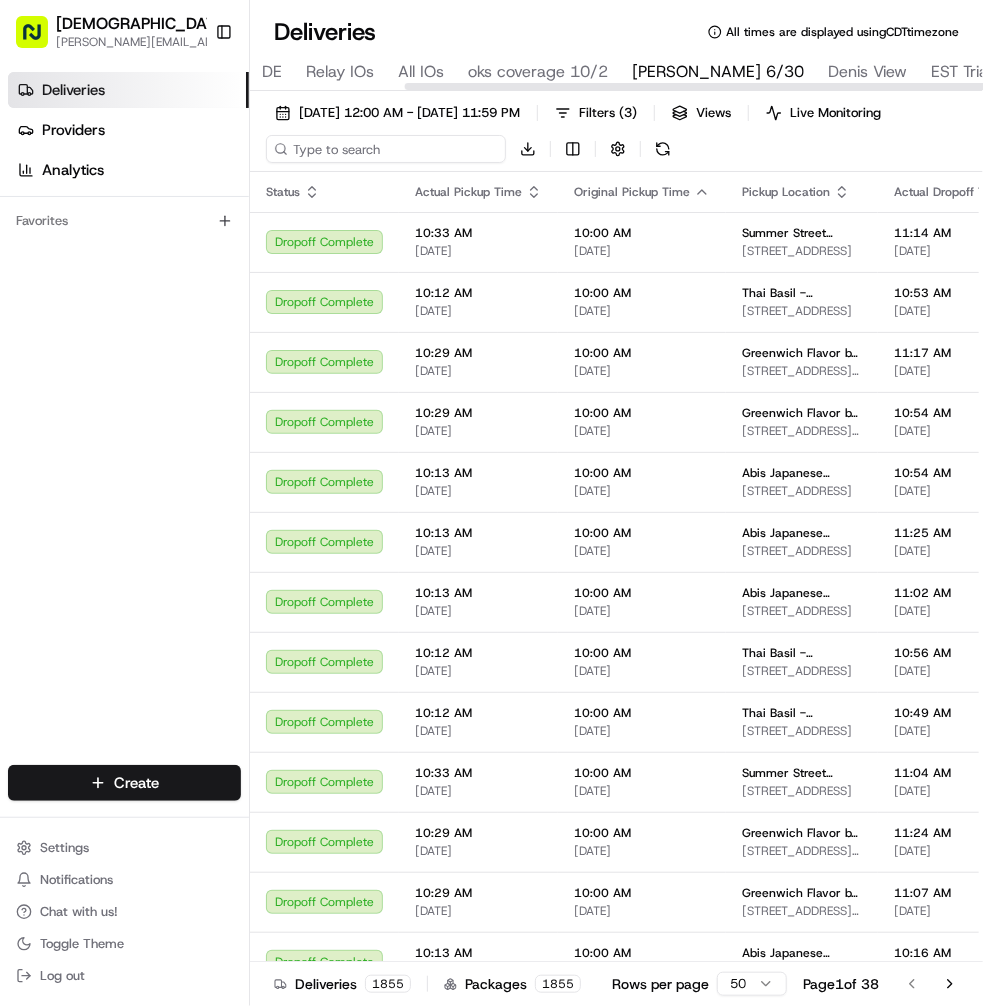 scroll, scrollTop: 0, scrollLeft: 256, axis: horizontal 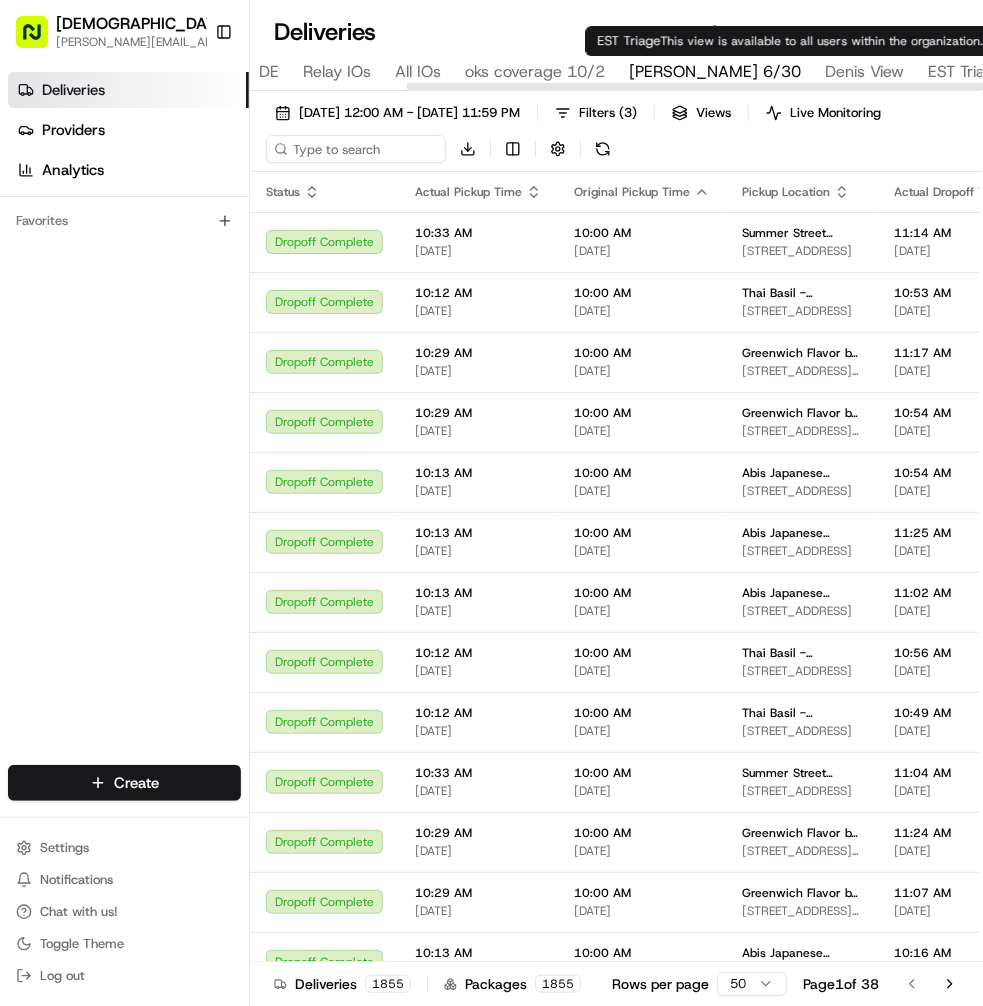 click on "Denis View" at bounding box center (864, 72) 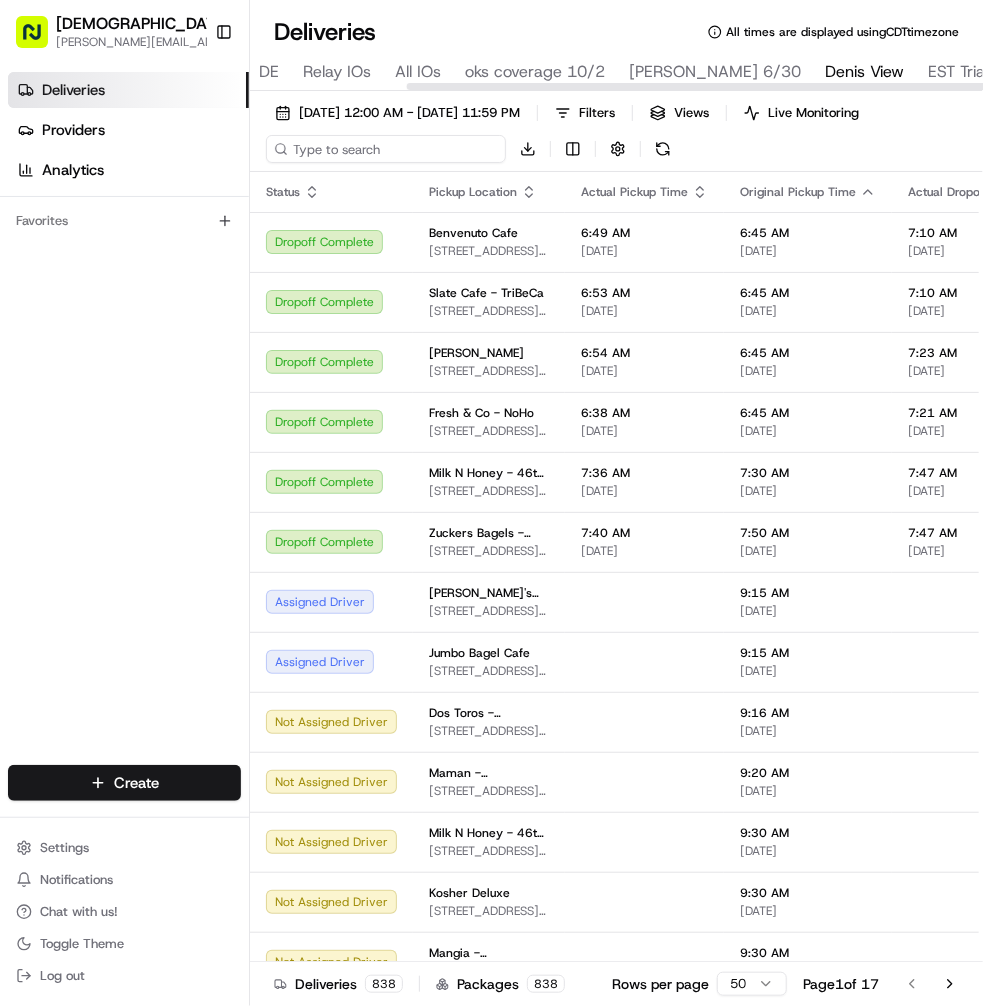 click at bounding box center (386, 149) 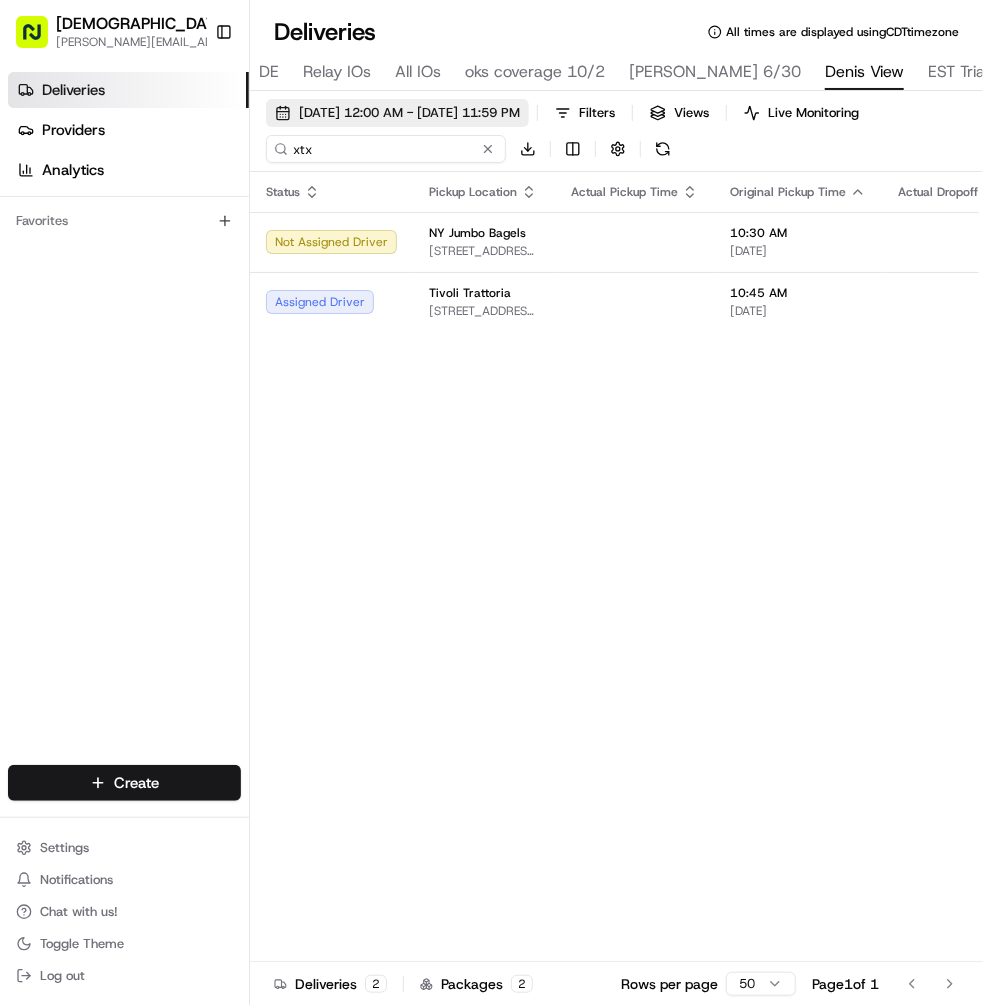 type on "xtx" 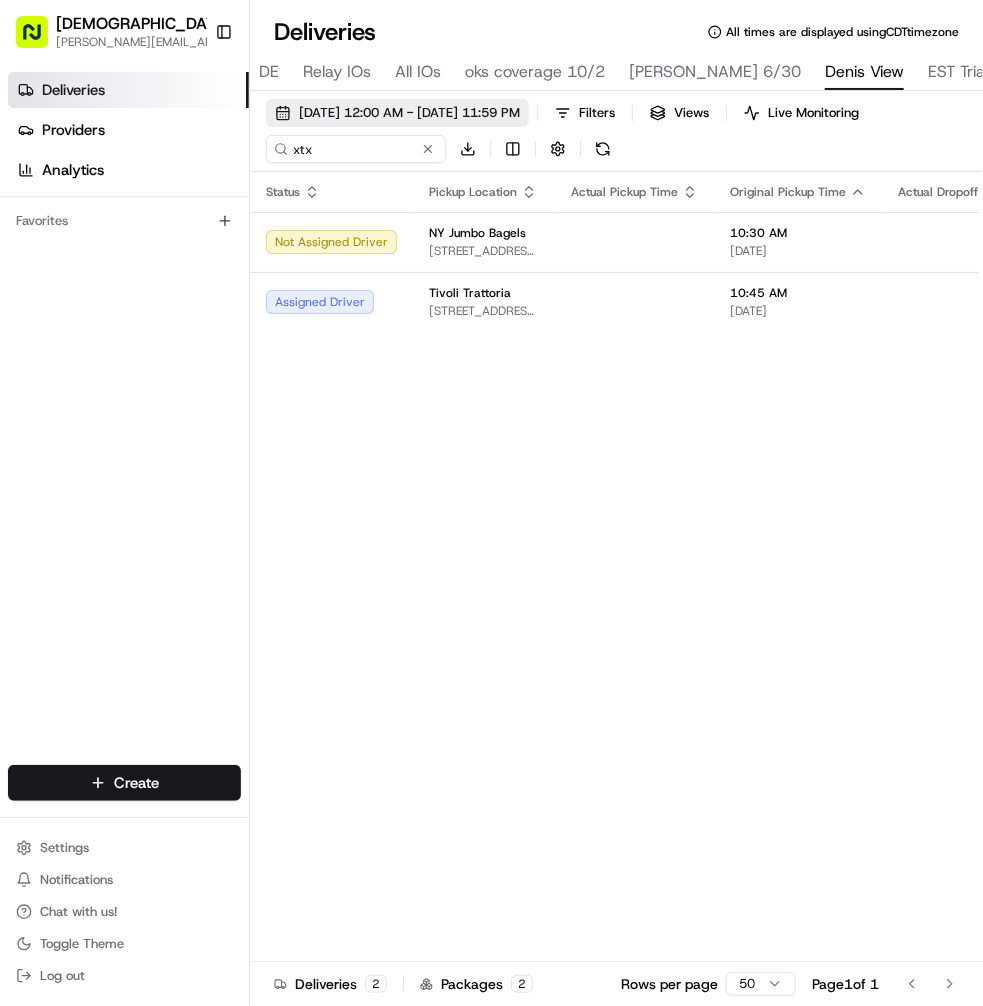 click on "[DATE] 12:00 AM - [DATE] 11:59 PM" at bounding box center (409, 113) 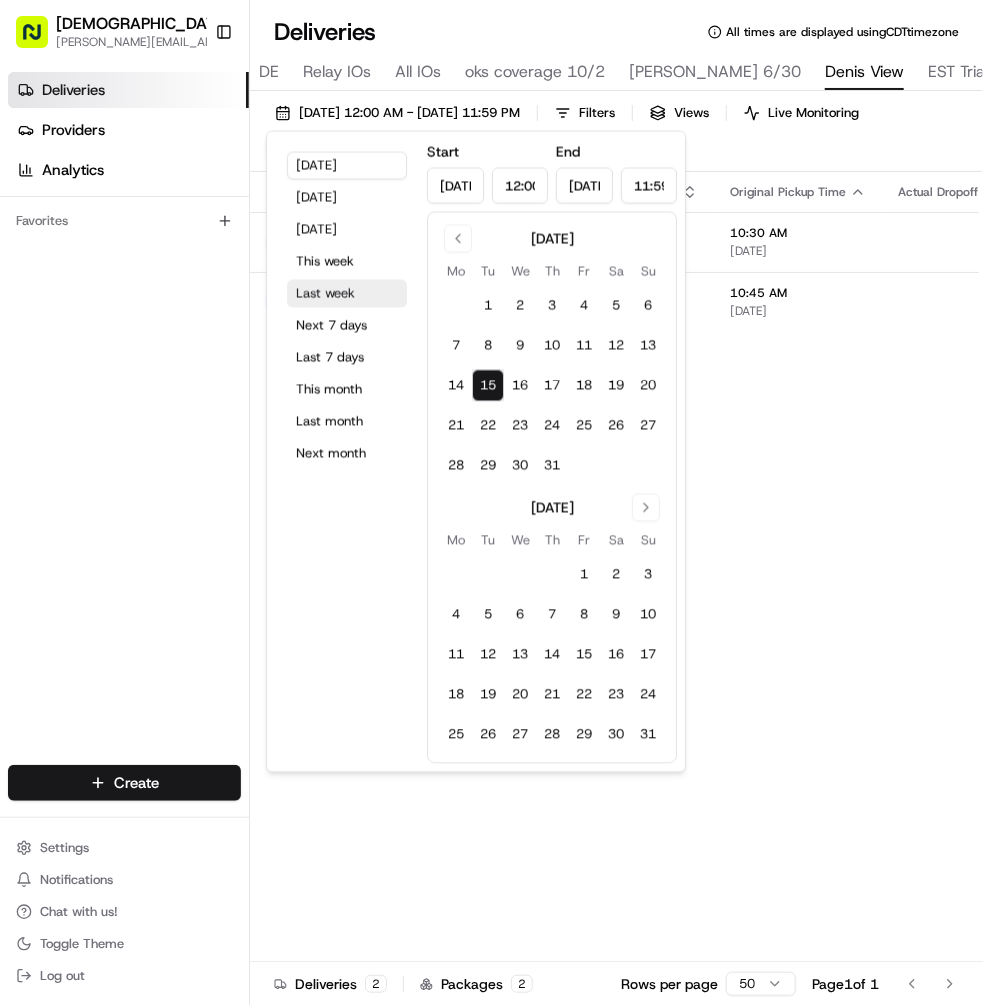 click on "Last week" at bounding box center [347, 294] 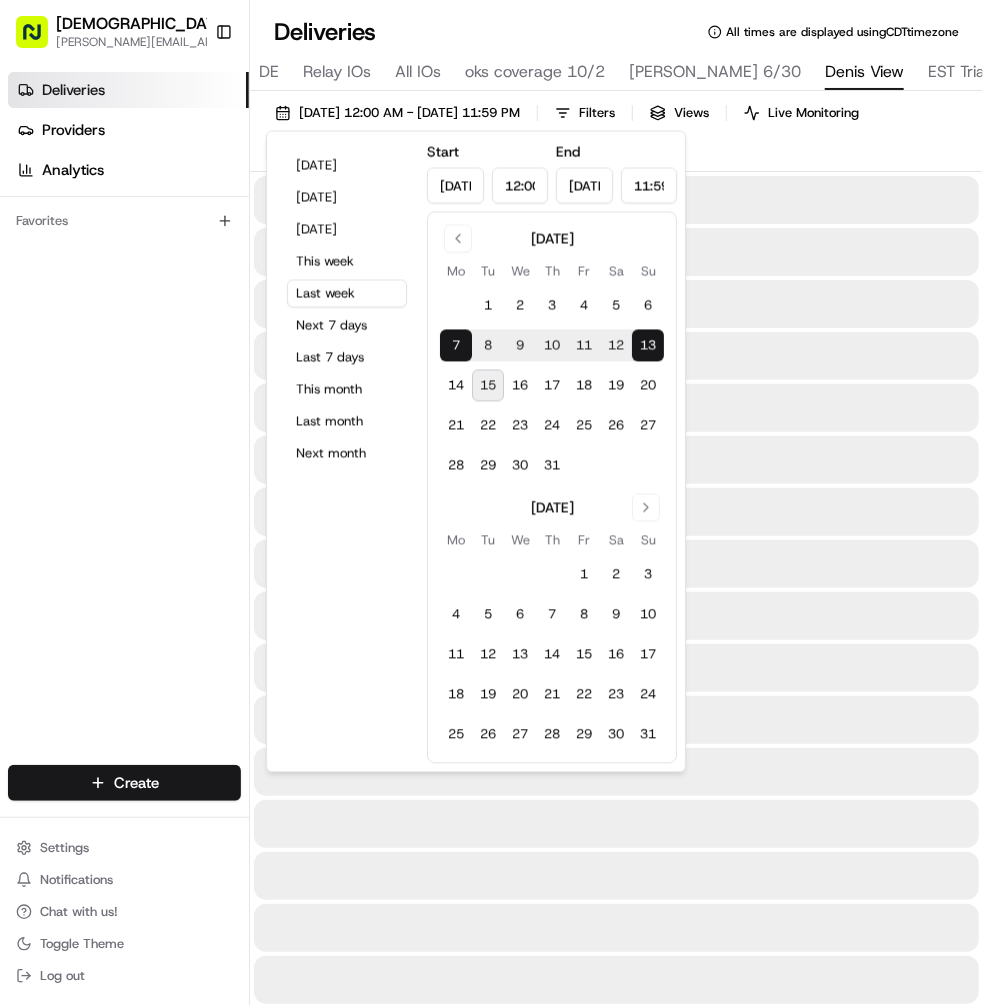 click on "[DATE] 12:00 AM - [DATE] 11:59 PM Filters Views Live Monitoring xtx Download" at bounding box center (616, 135) 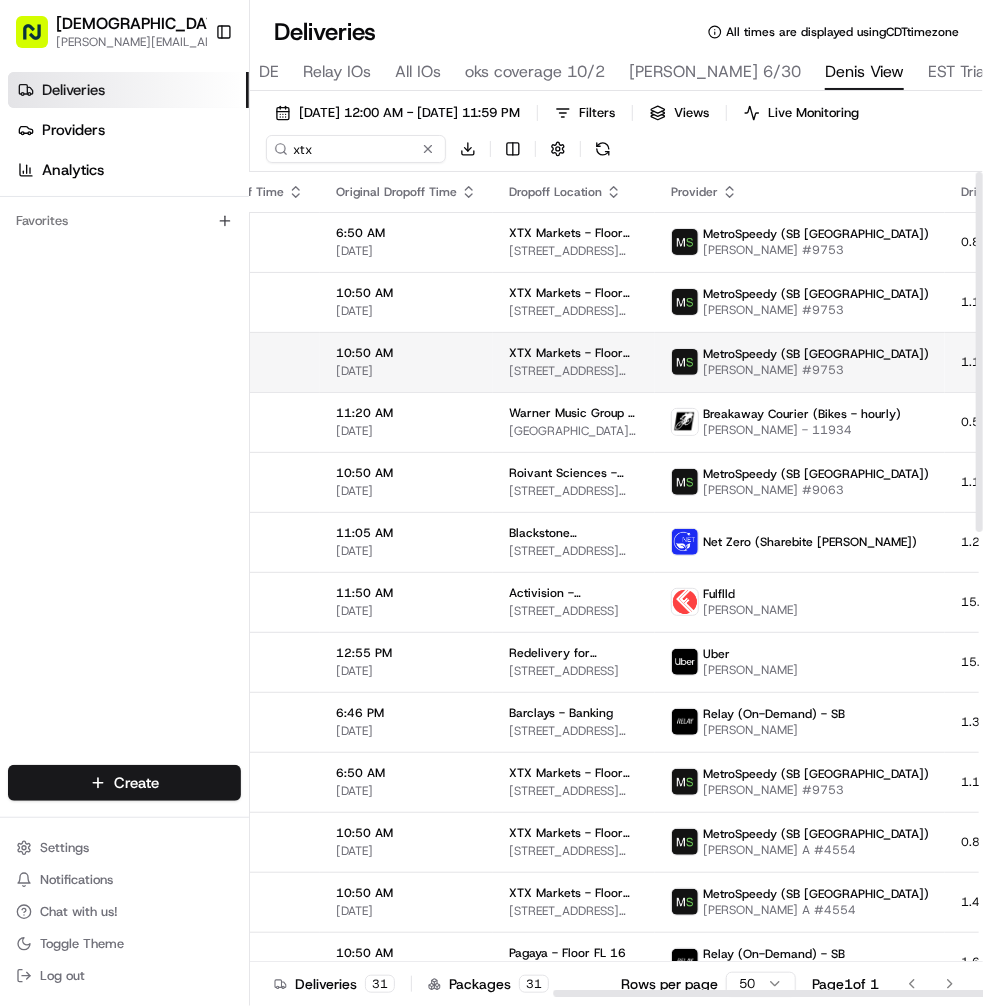 scroll, scrollTop: 0, scrollLeft: 727, axis: horizontal 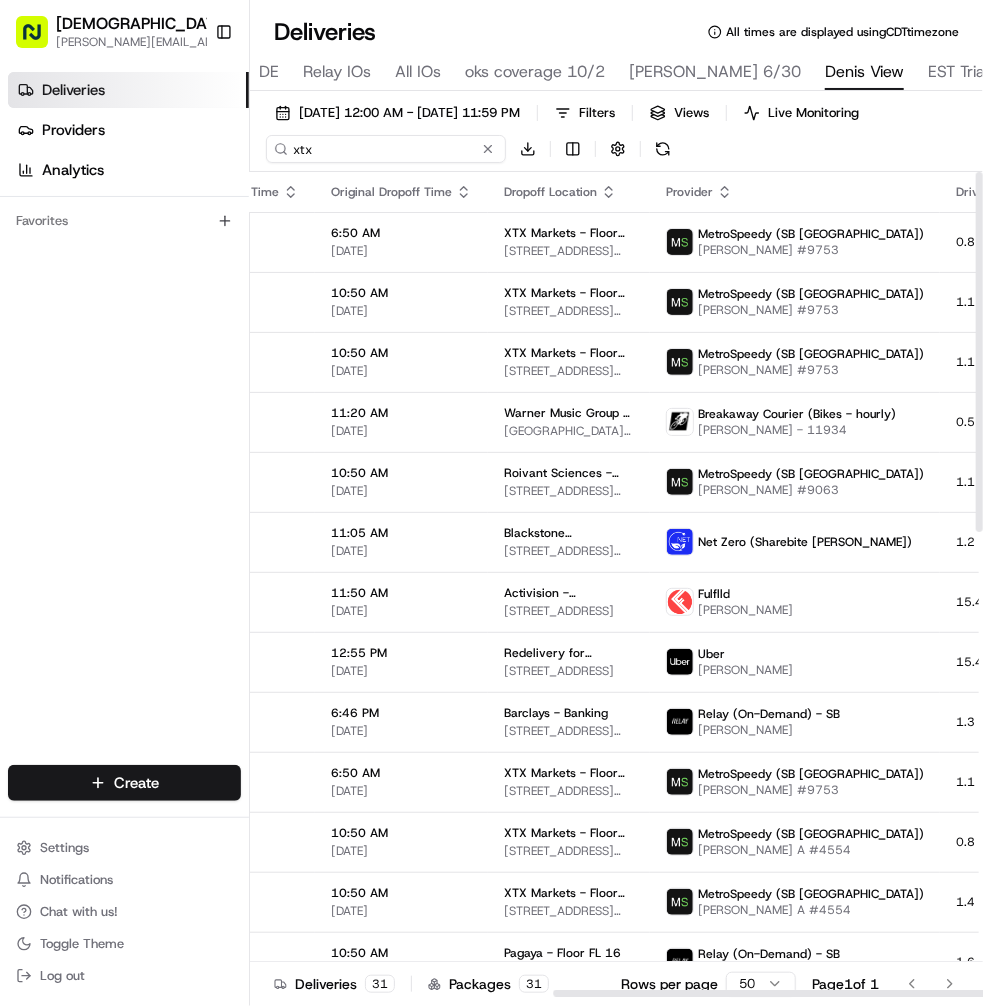click on "xtx" at bounding box center [386, 149] 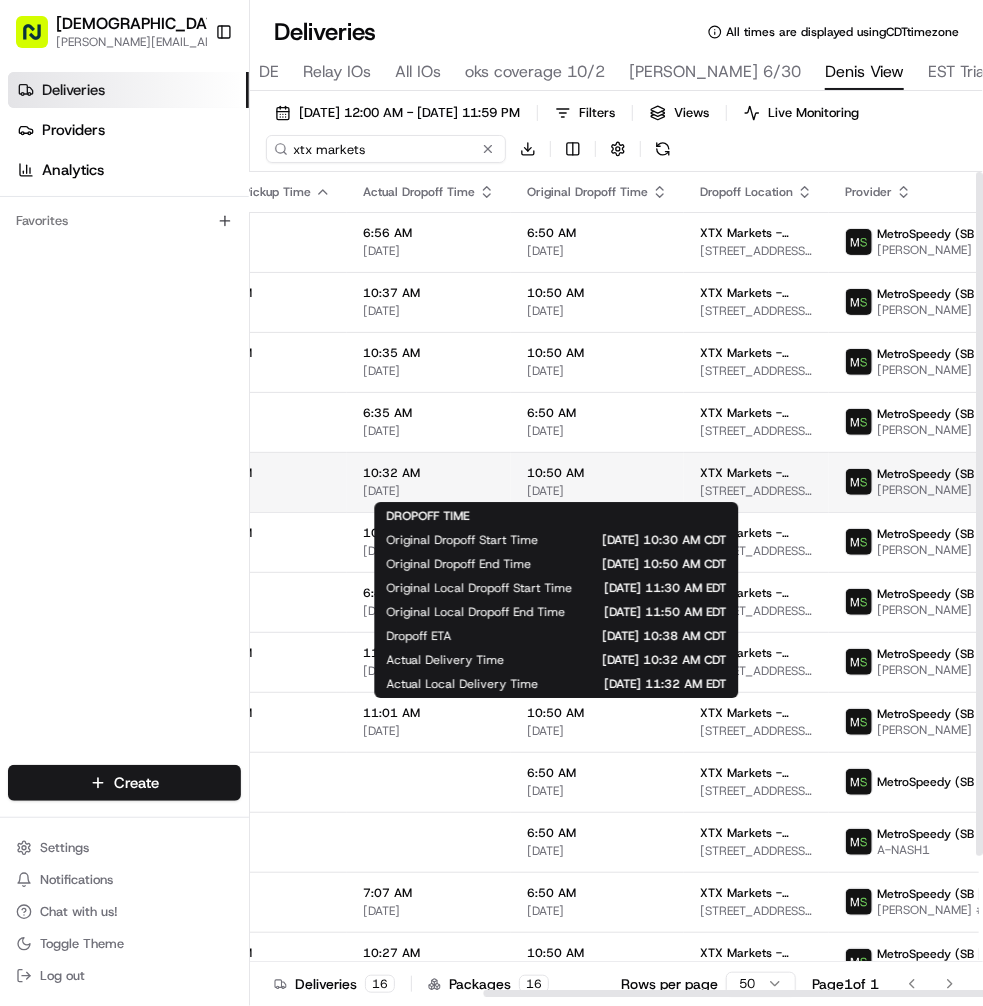 scroll, scrollTop: 0, scrollLeft: 520, axis: horizontal 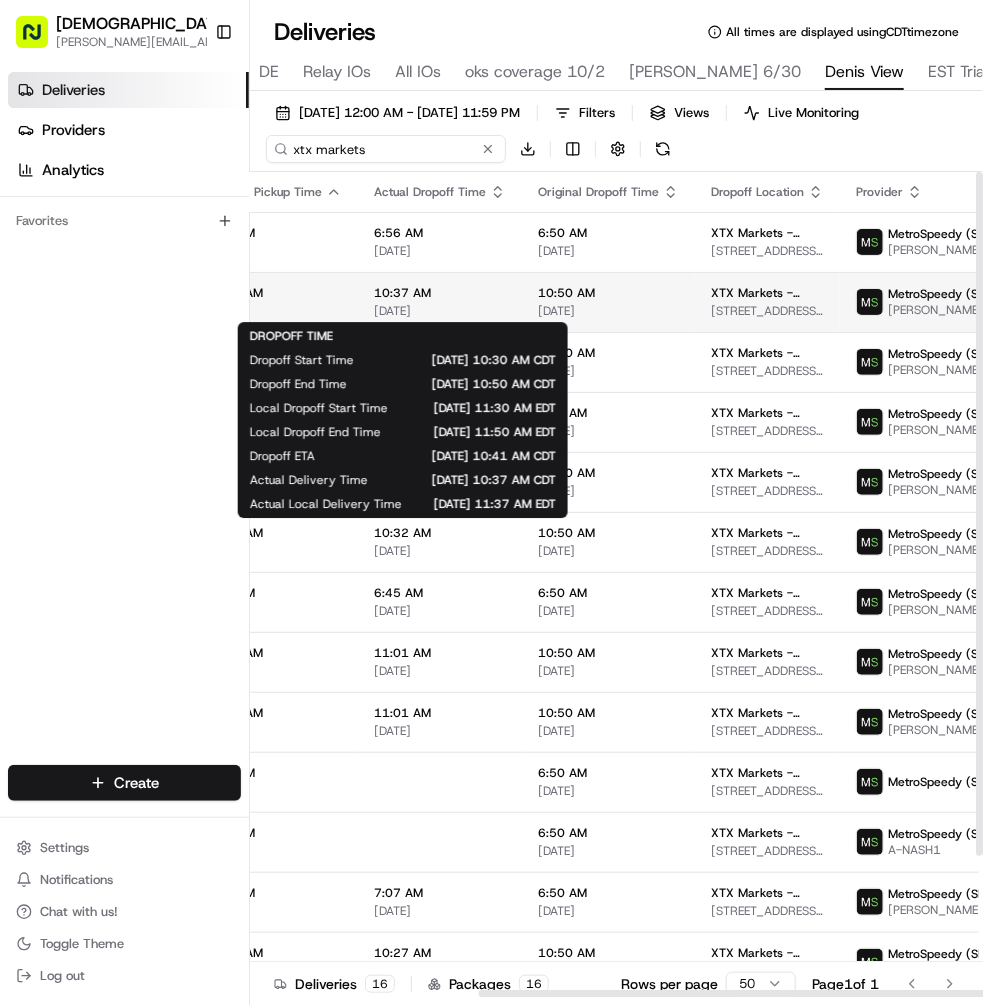 type on "xtx markets" 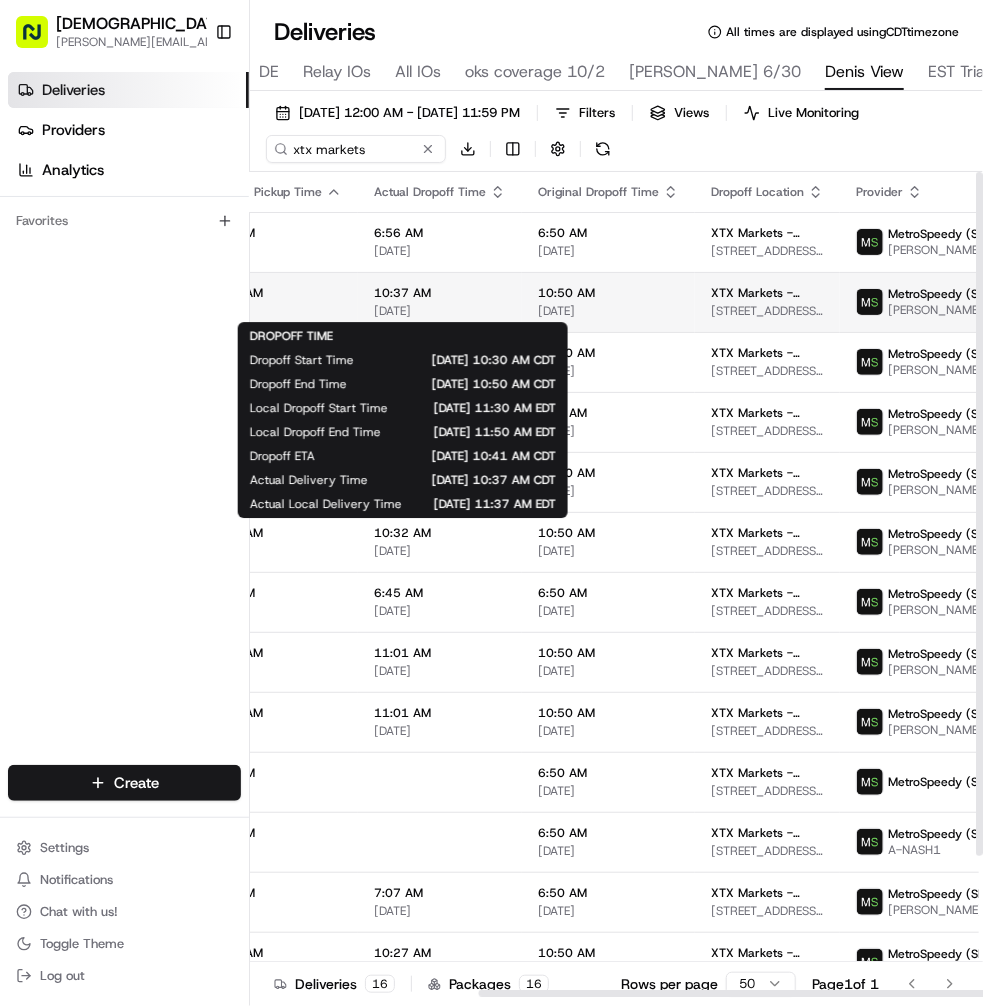 click on "[DATE]" at bounding box center [440, 311] 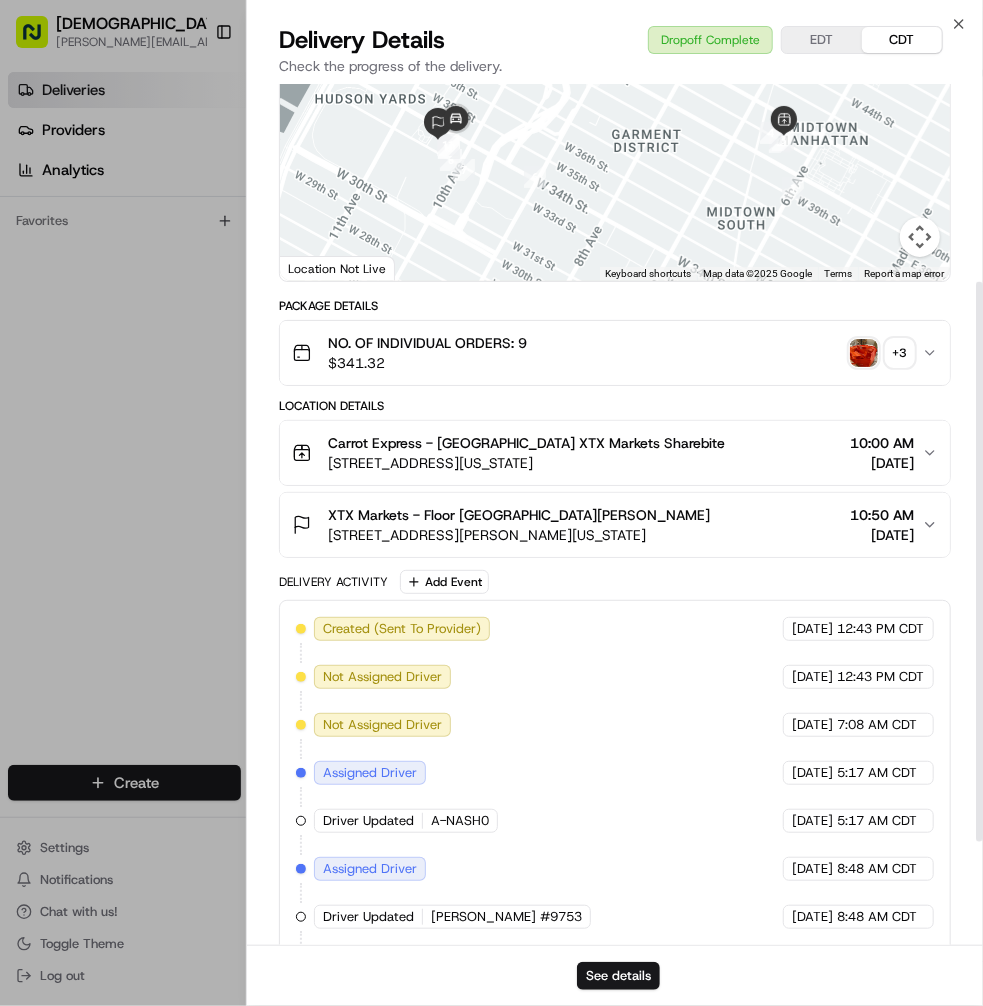 scroll, scrollTop: 0, scrollLeft: 0, axis: both 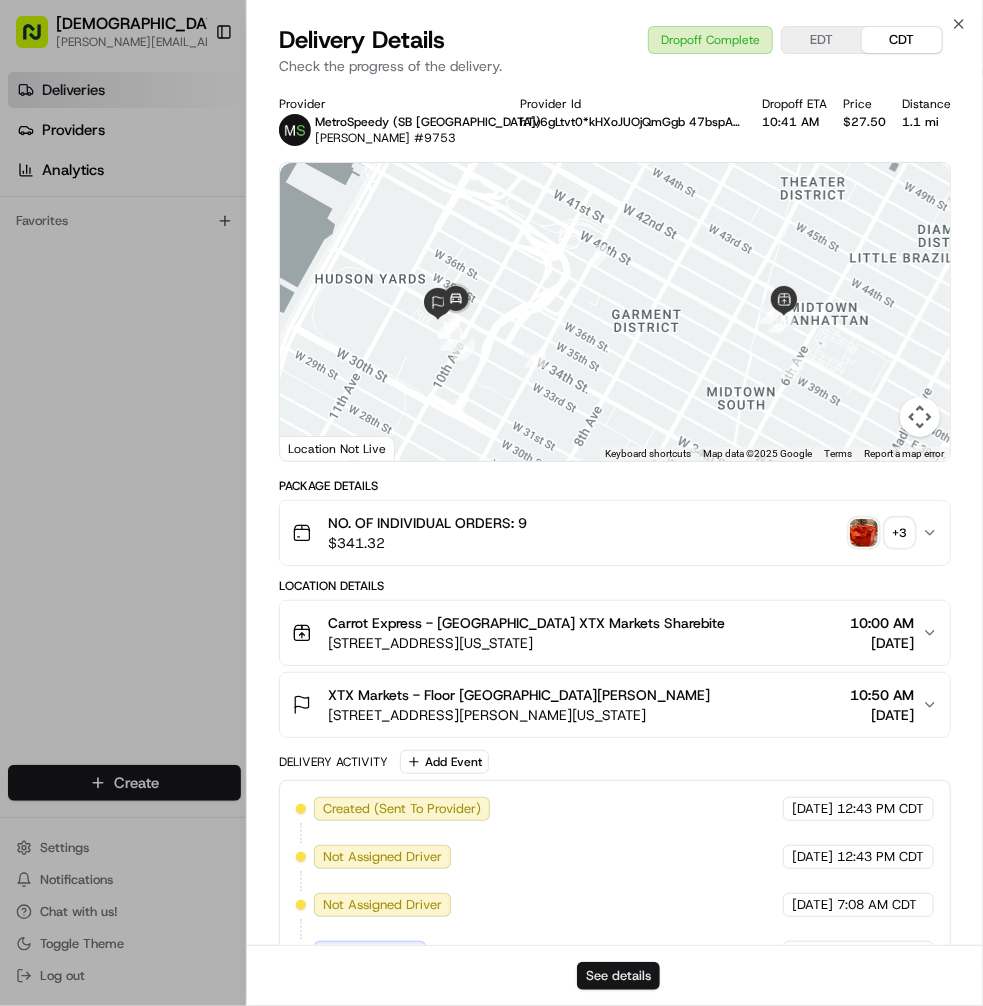 click on "See details" at bounding box center (618, 976) 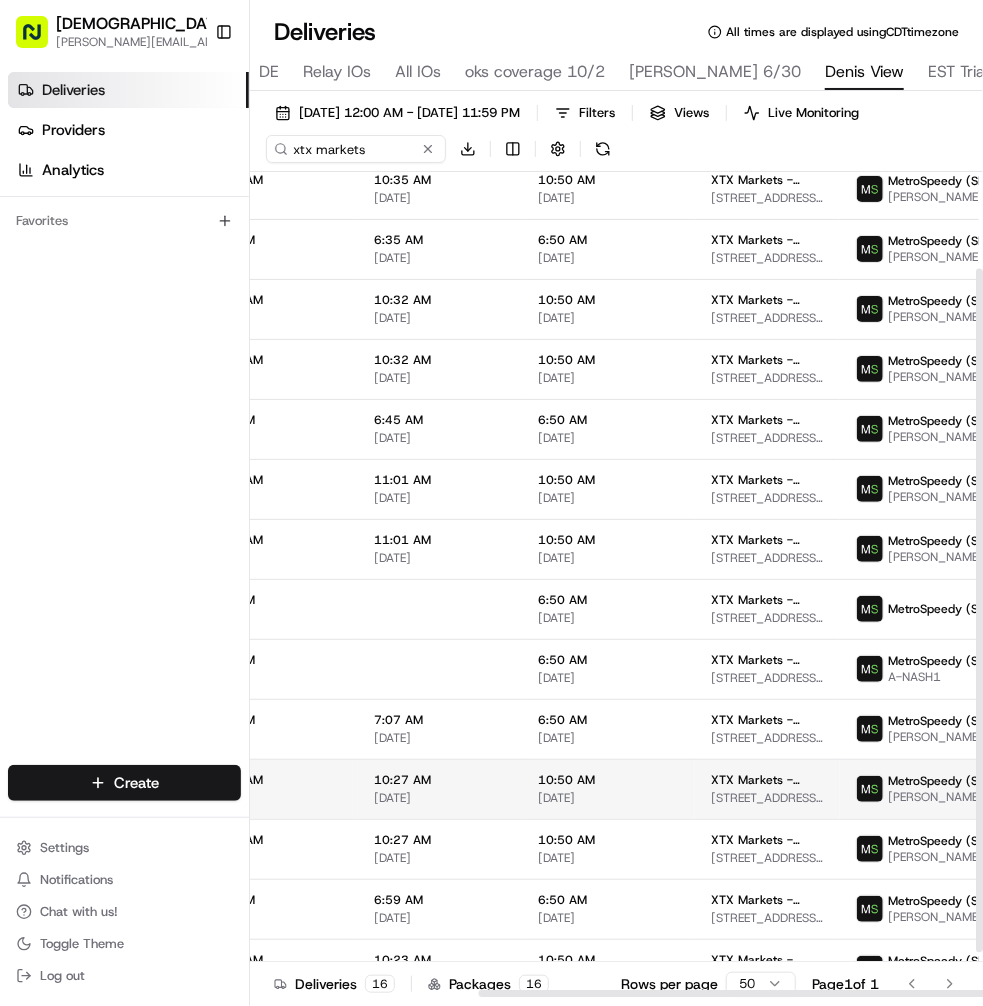scroll, scrollTop: 0, scrollLeft: 520, axis: horizontal 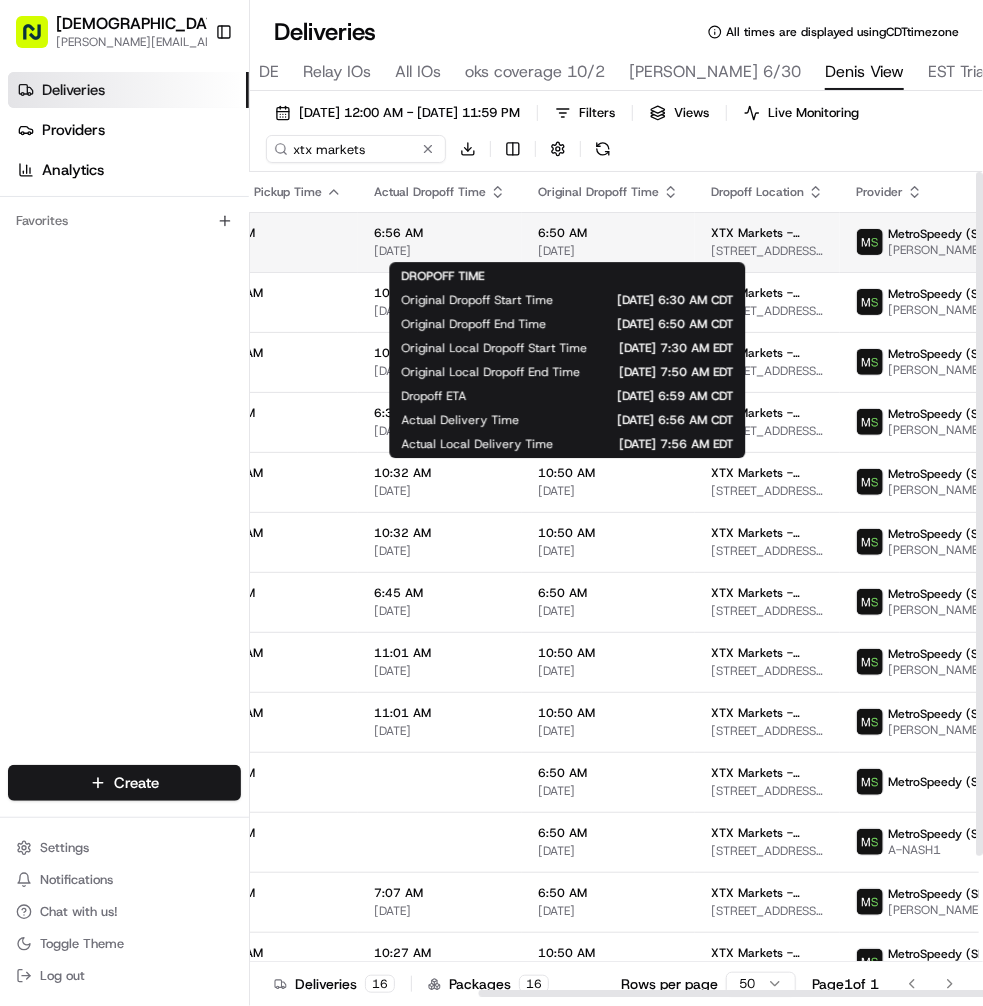 click on "6:50 AM" at bounding box center (608, 233) 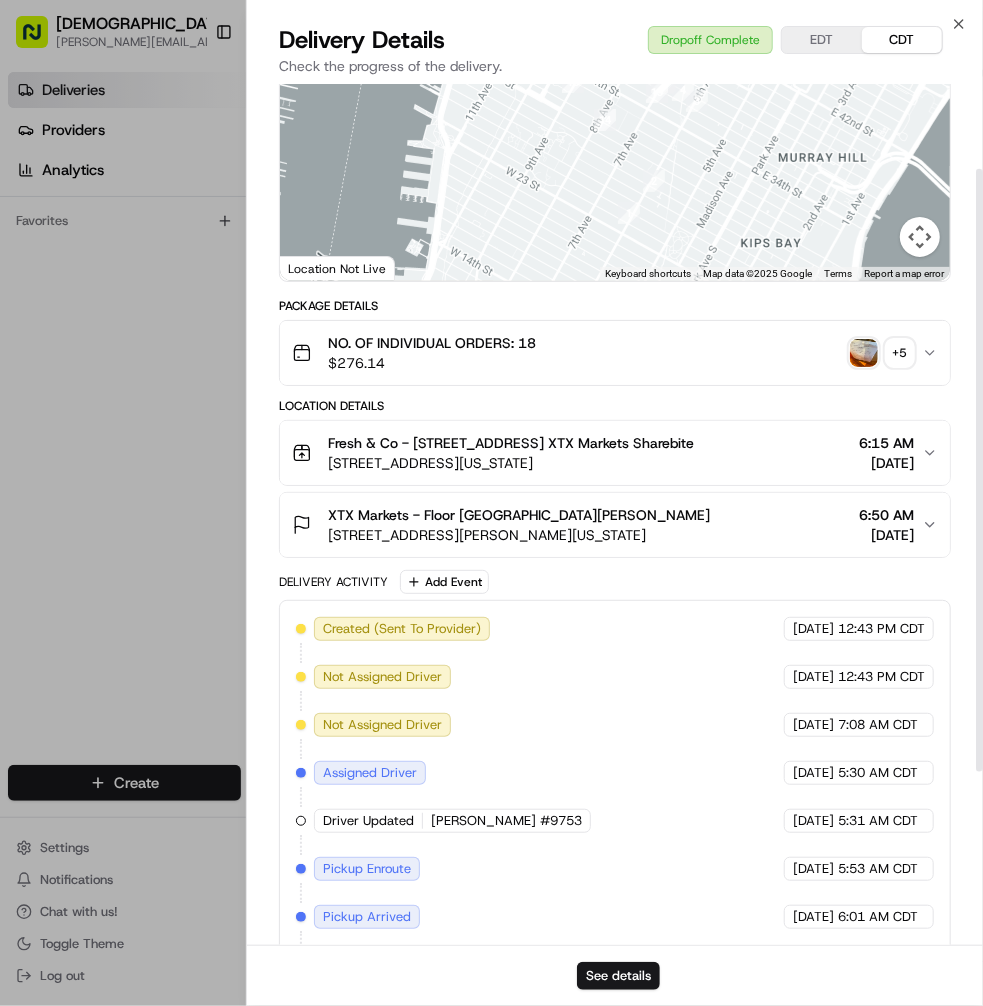 scroll, scrollTop: 73, scrollLeft: 0, axis: vertical 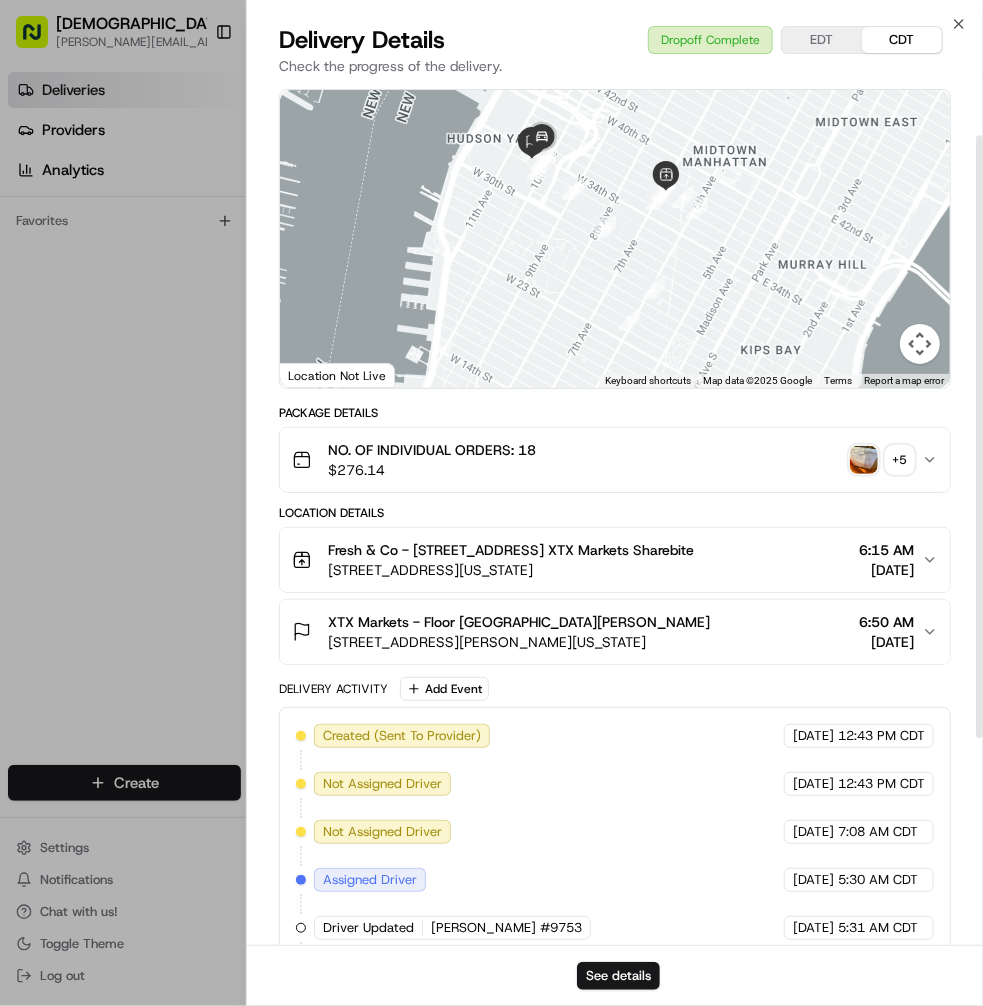 click on "XTX Markets - Floor [GEOGRAPHIC_DATA][PERSON_NAME][STREET_ADDRESS][PERSON_NAME][US_STATE] 6:50 AM [DATE]" at bounding box center (607, 632) 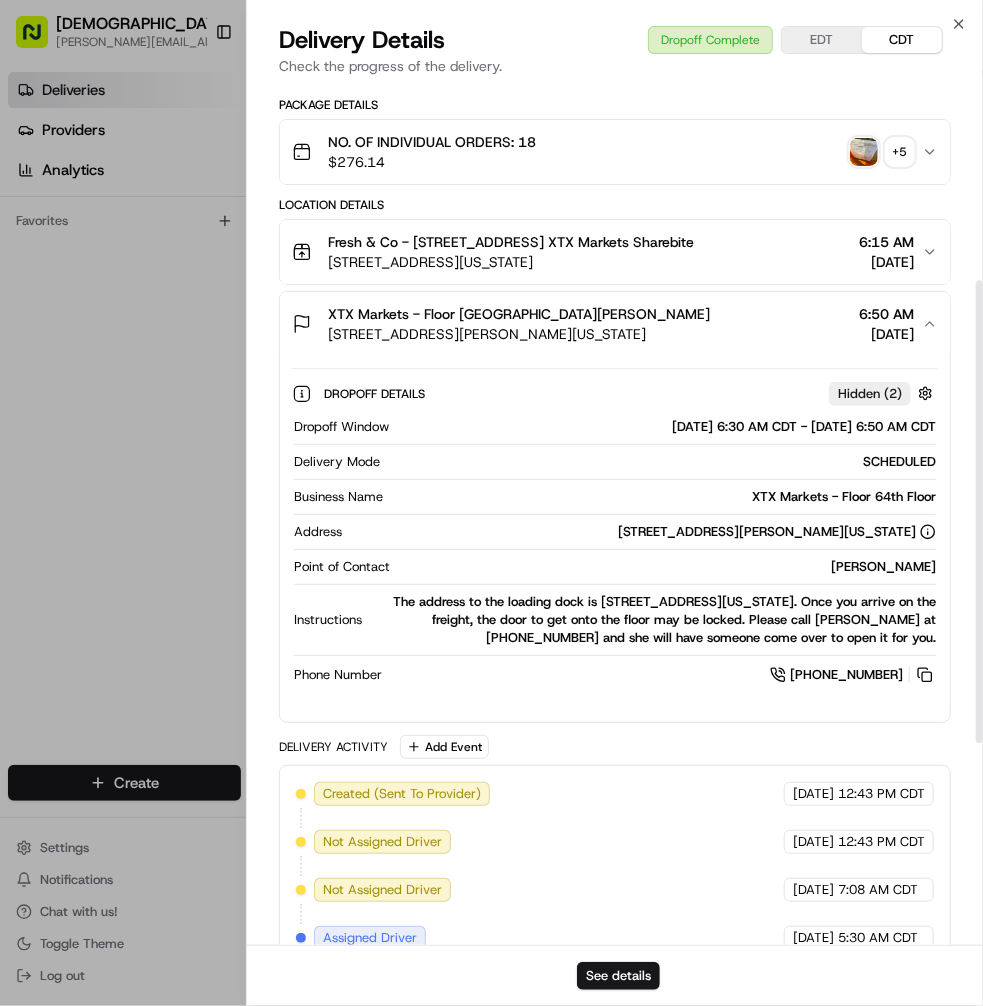 scroll, scrollTop: 365, scrollLeft: 0, axis: vertical 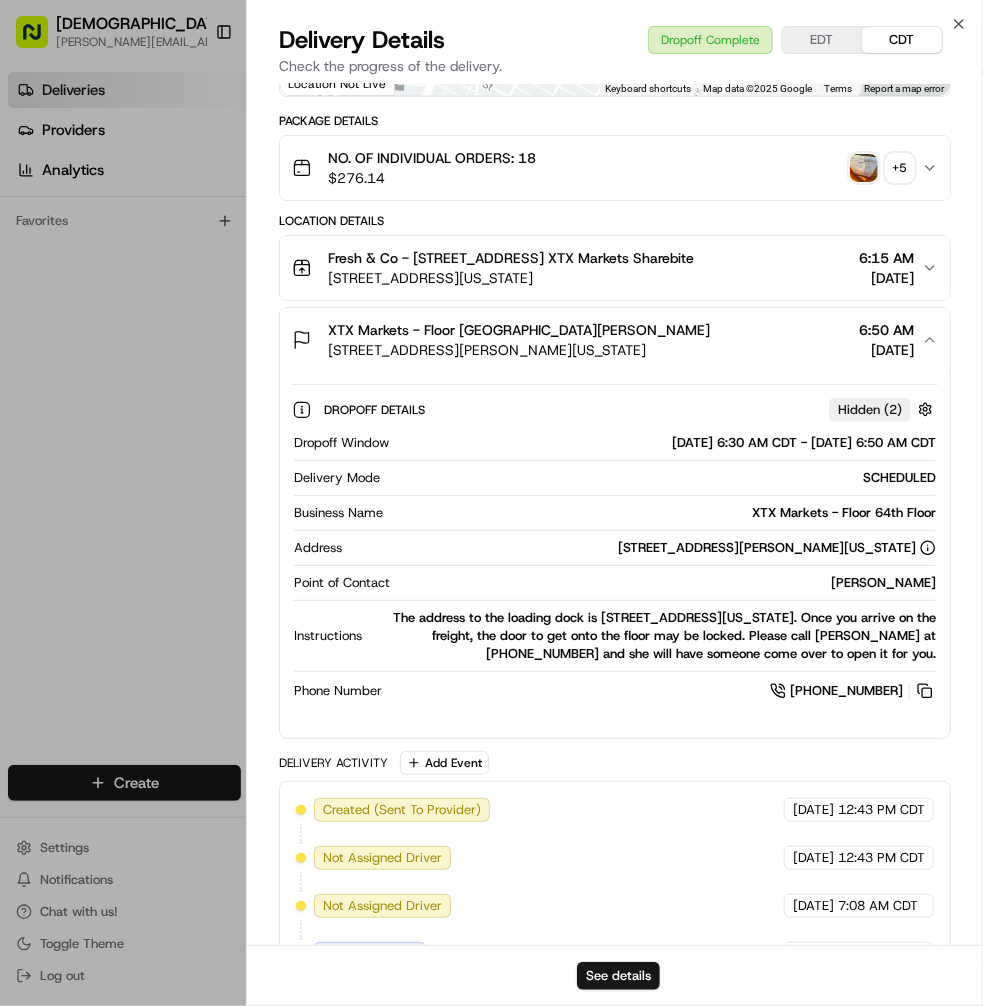 click on "Fresh & Co - 499 7th Ave XTX Markets Sharebite [STREET_ADDRESS][US_STATE] 6:15 AM [DATE]" at bounding box center [607, 268] 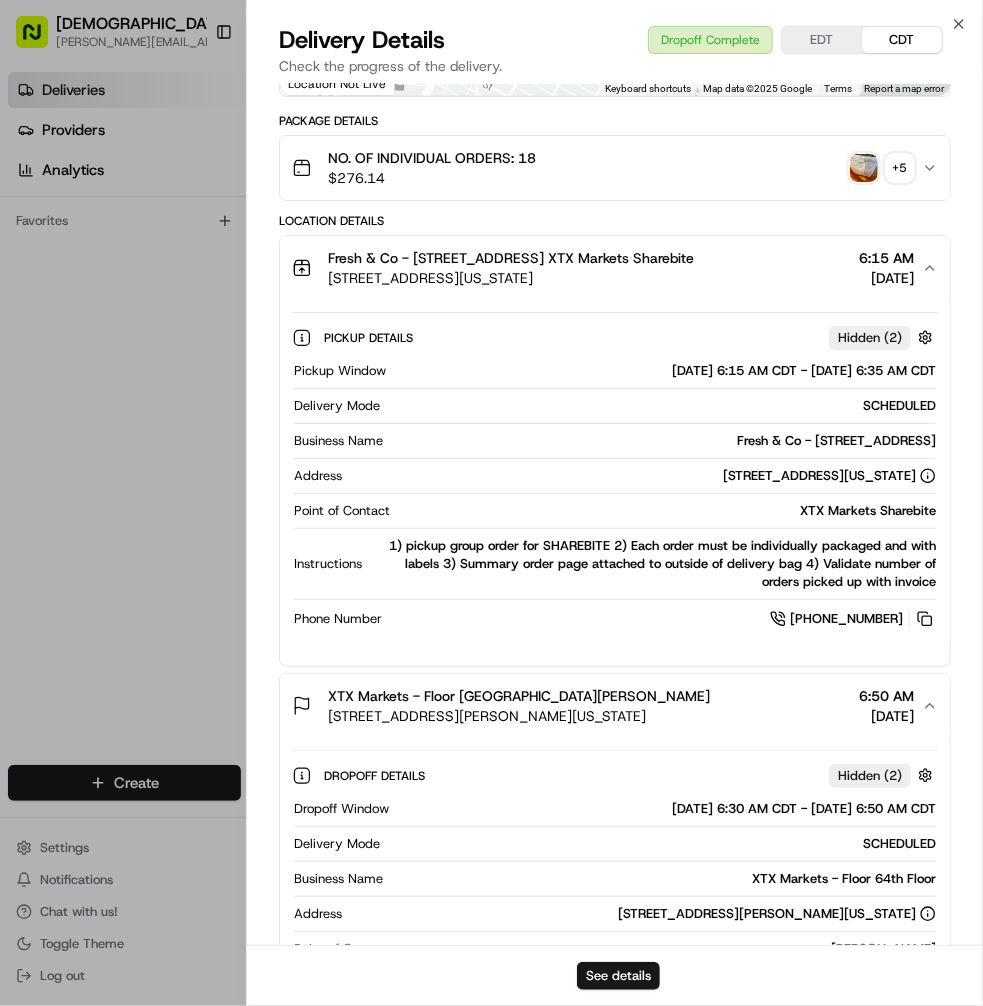 click on "NO. OF INDIVIDUAL ORDERS: 18 $ 276.14 + 5" at bounding box center [607, 168] 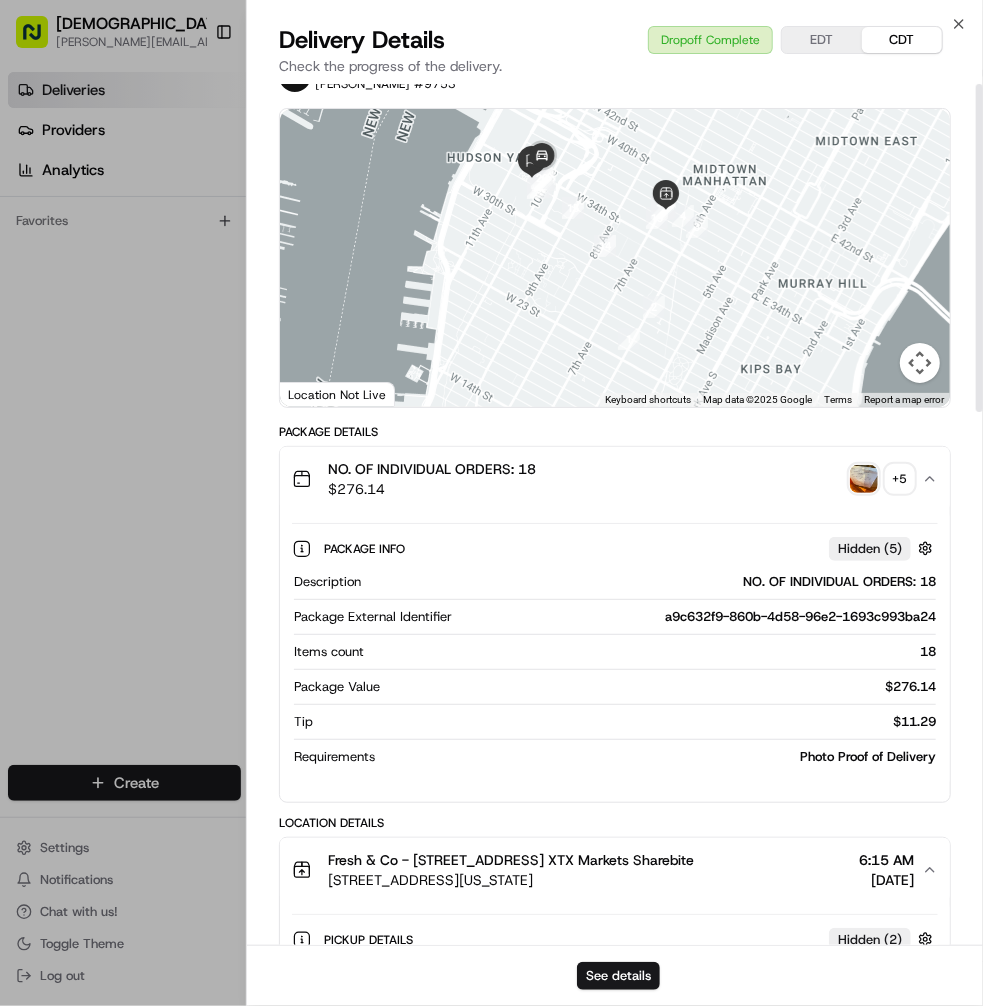 scroll, scrollTop: 0, scrollLeft: 0, axis: both 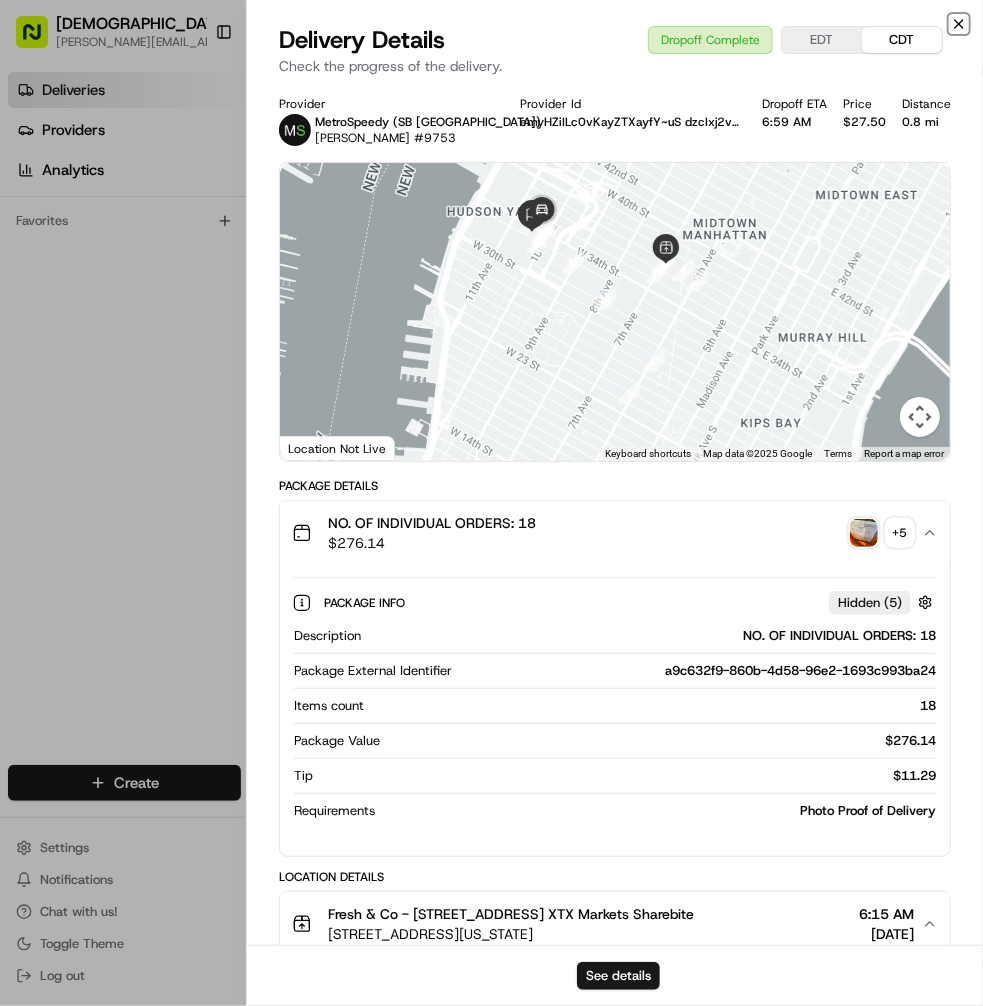 click 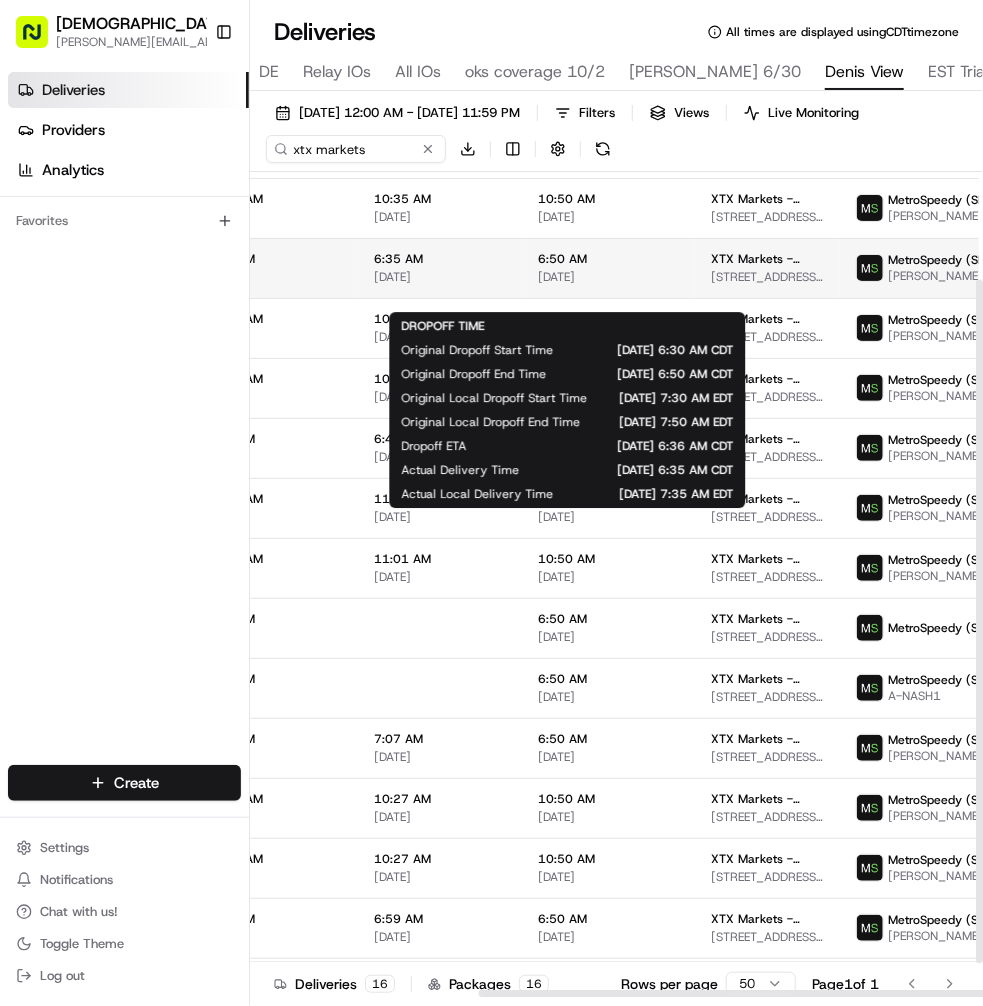 scroll, scrollTop: 164, scrollLeft: 520, axis: both 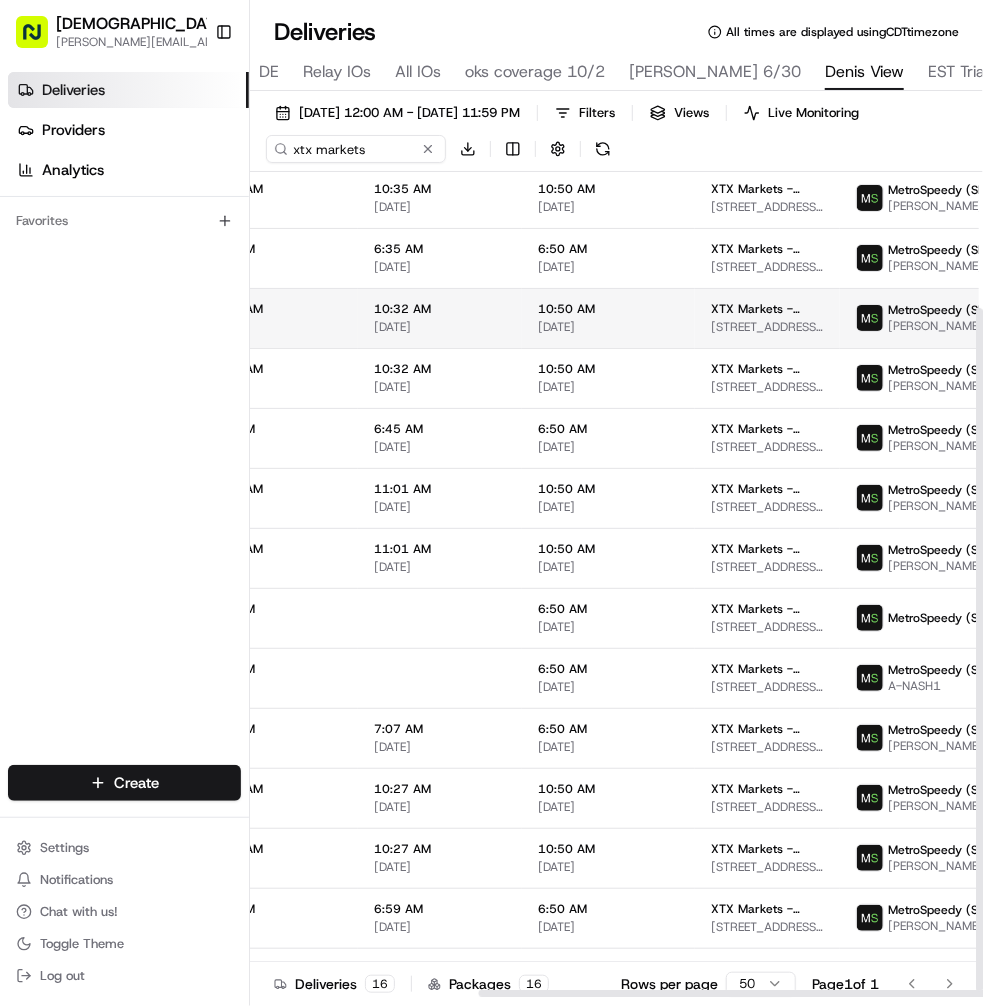 click on "[DATE]" at bounding box center [608, 327] 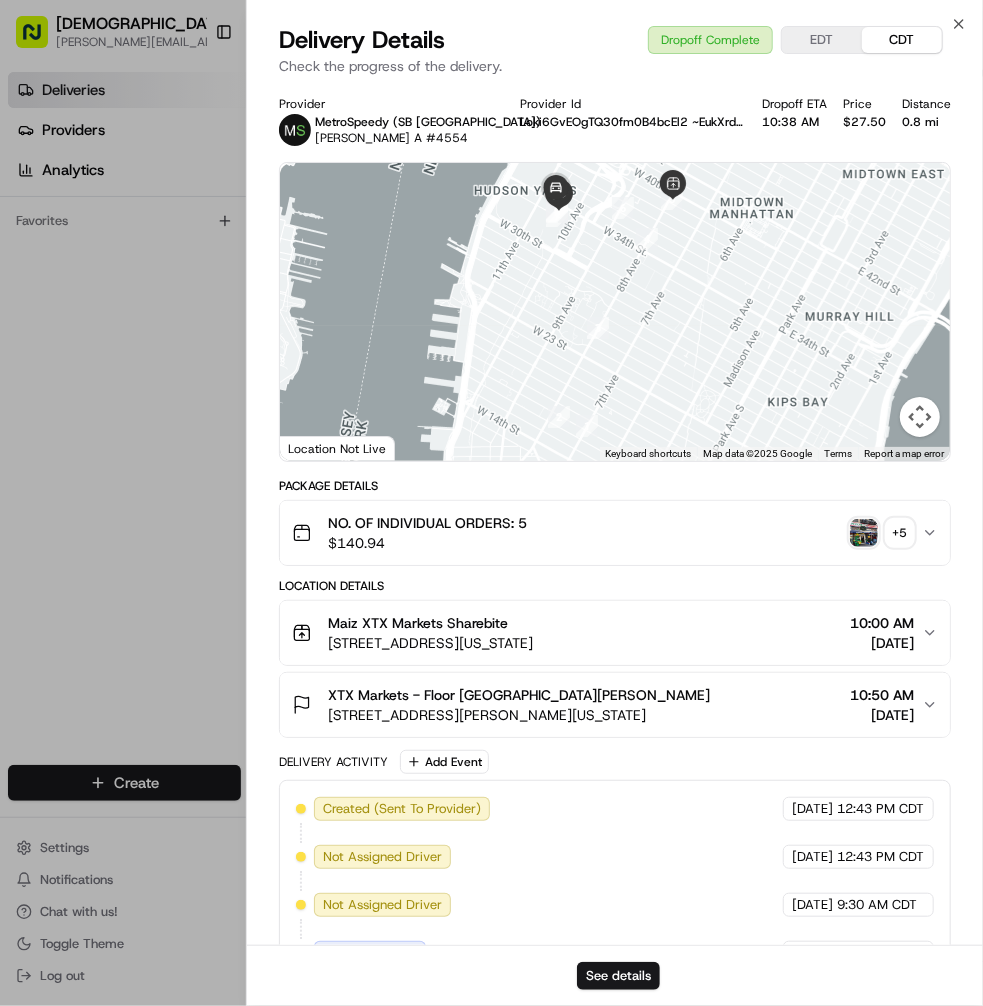 click at bounding box center (864, 533) 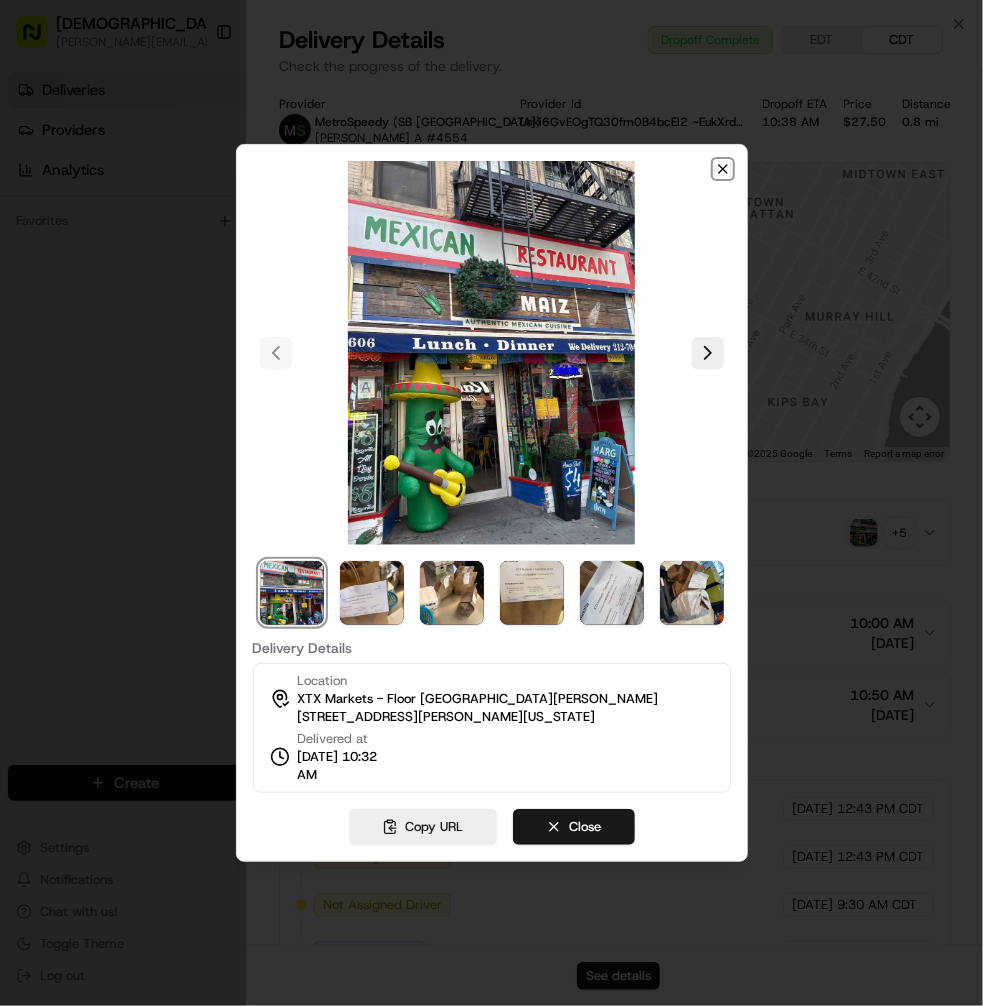 click 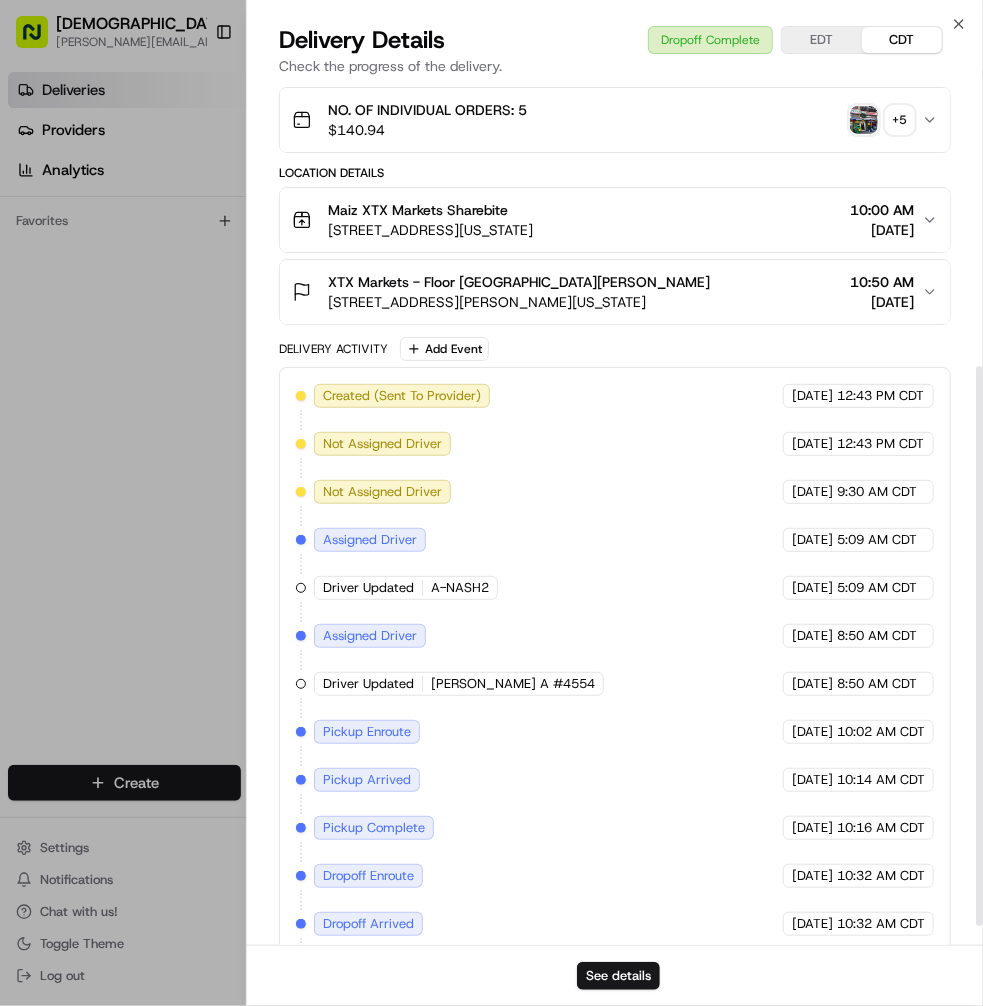 scroll, scrollTop: 464, scrollLeft: 0, axis: vertical 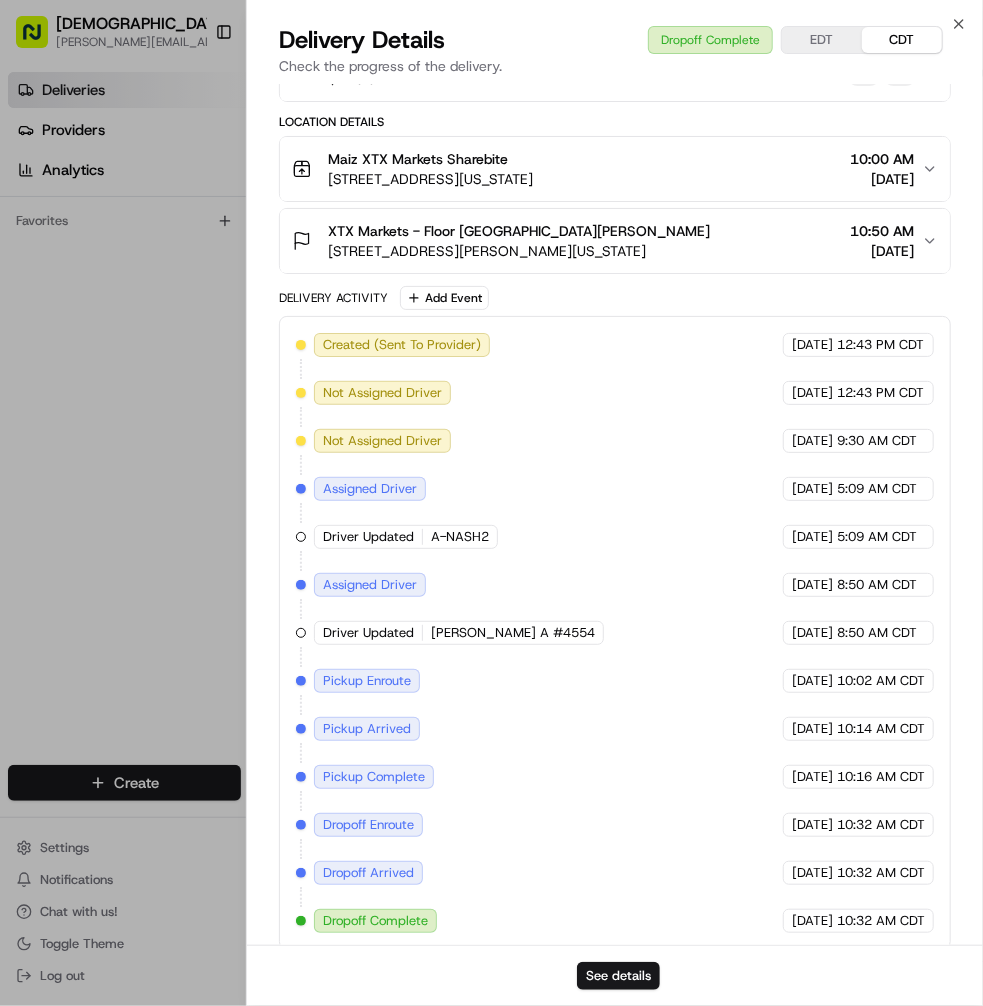 click on "[STREET_ADDRESS][PERSON_NAME][US_STATE]" at bounding box center (519, 251) 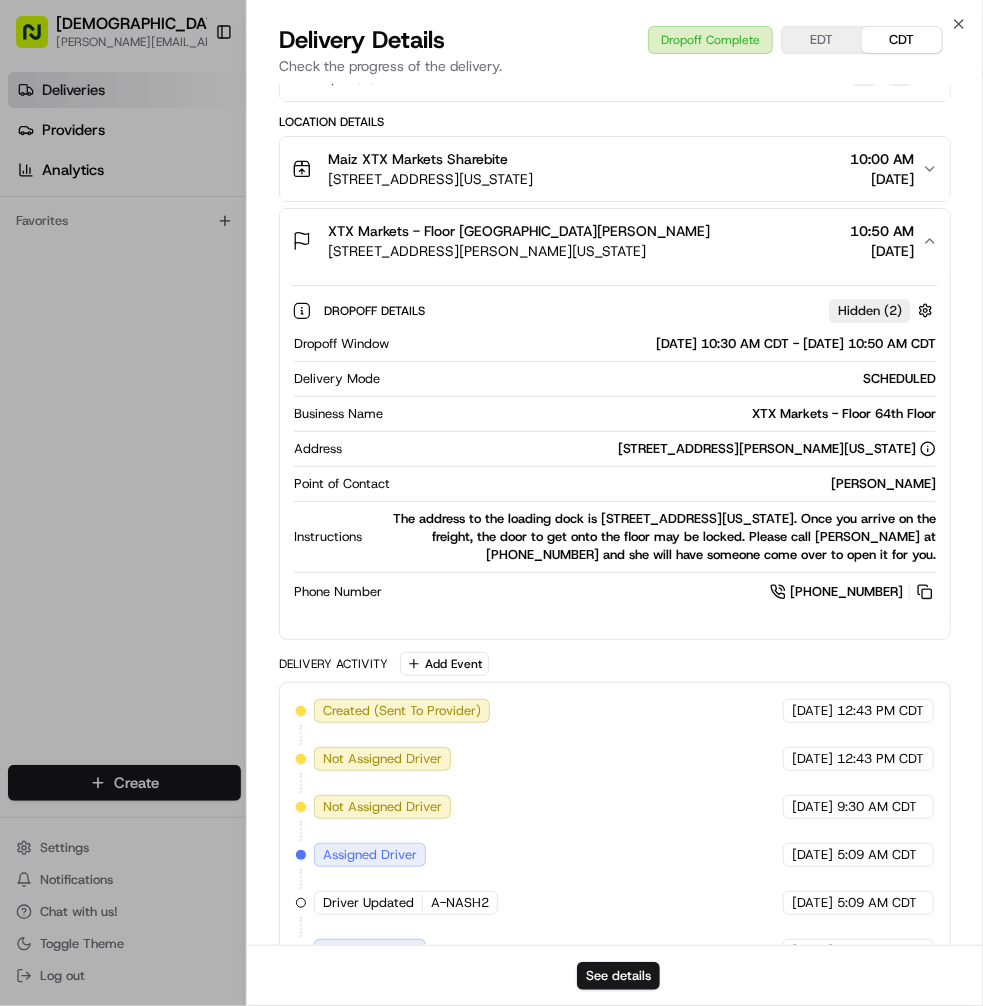 click on "Maiz XTX Markets Sharebite [STREET_ADDRESS][US_STATE] 10:00 AM [DATE]" at bounding box center [607, 169] 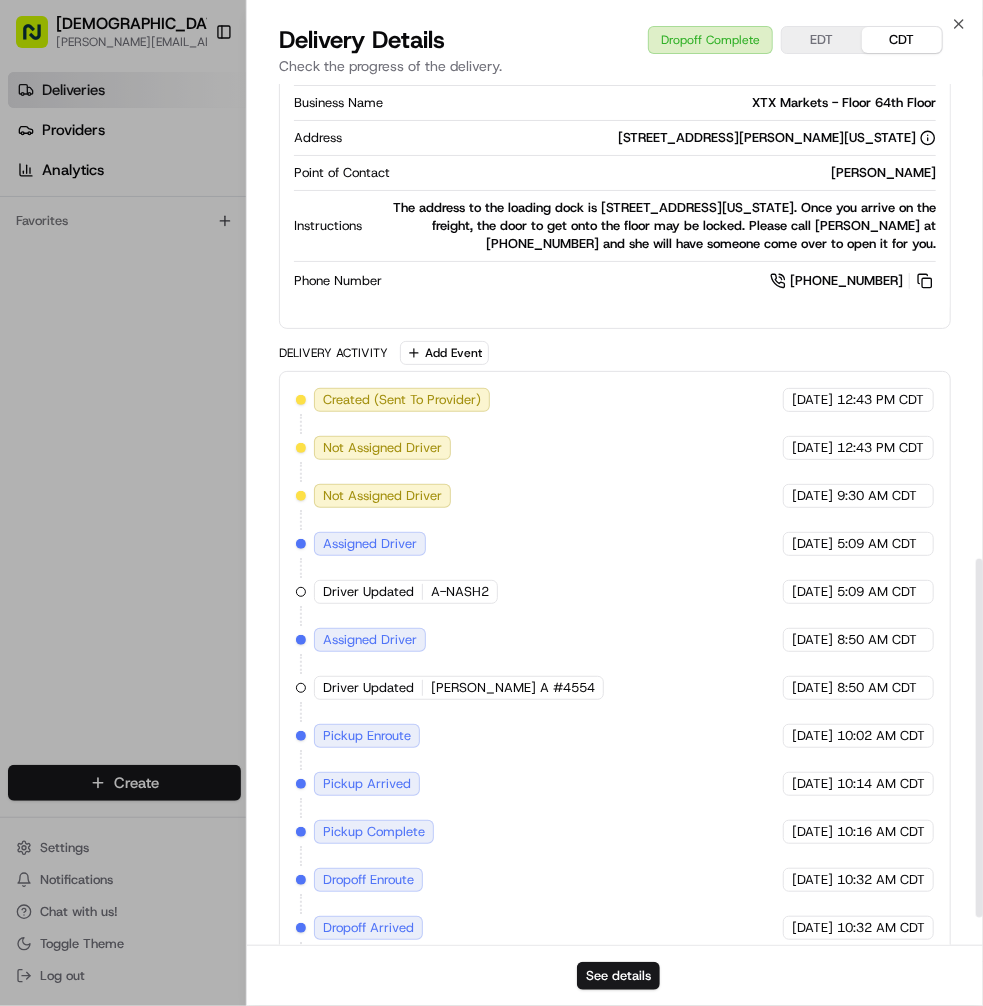 scroll, scrollTop: 1210, scrollLeft: 0, axis: vertical 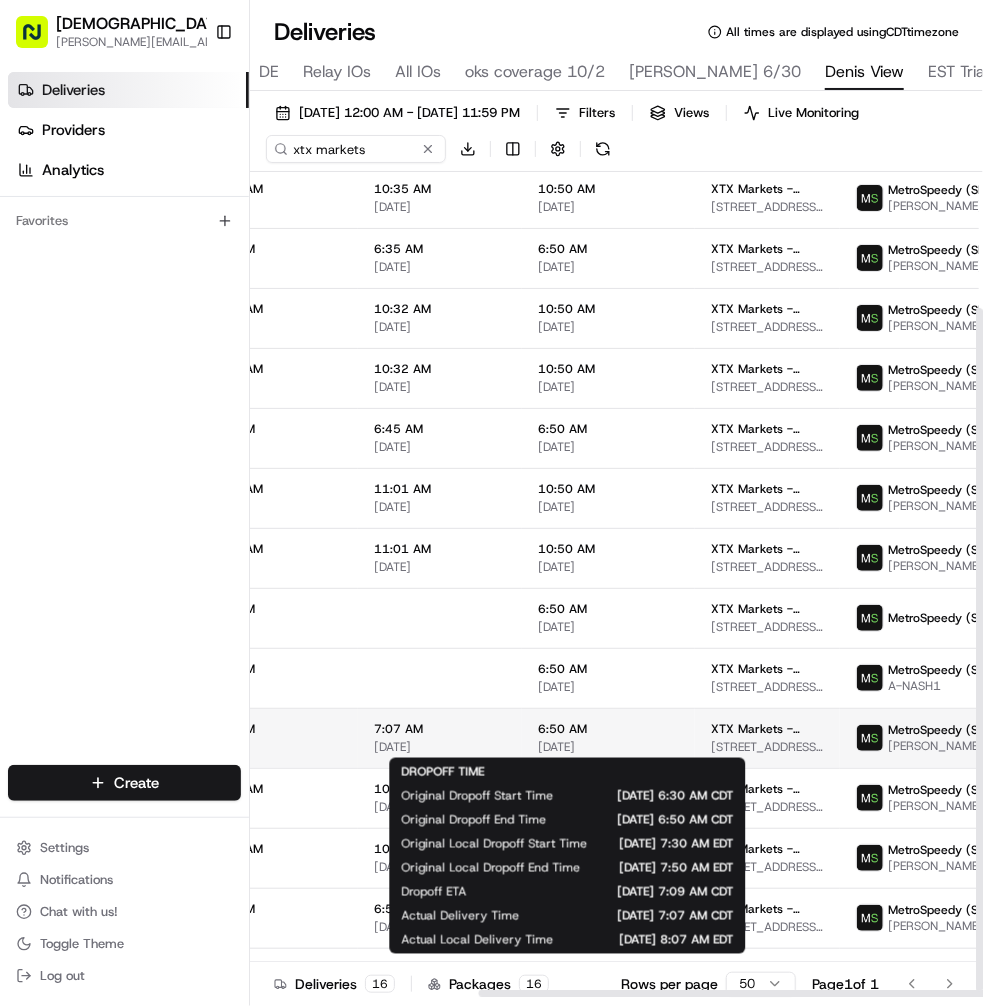 click on "6:50 AM" at bounding box center [608, 729] 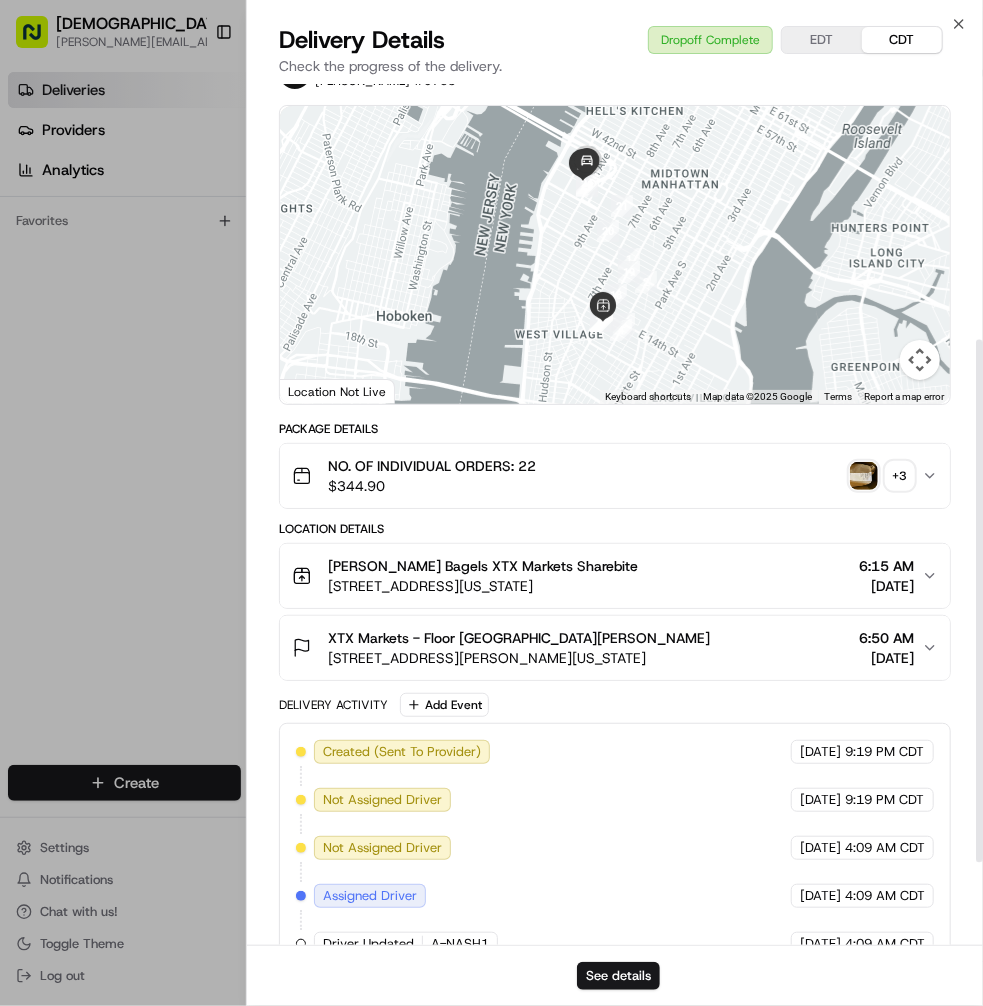 scroll, scrollTop: 0, scrollLeft: 0, axis: both 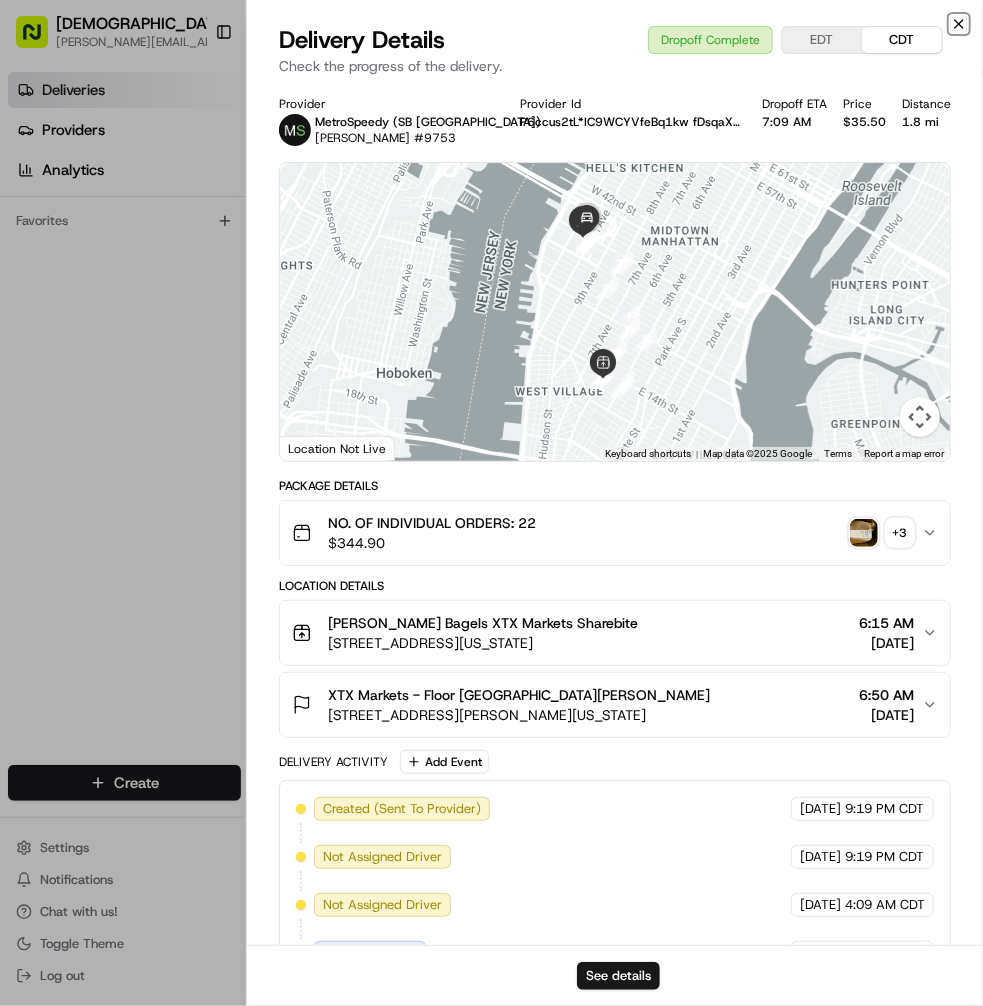 click 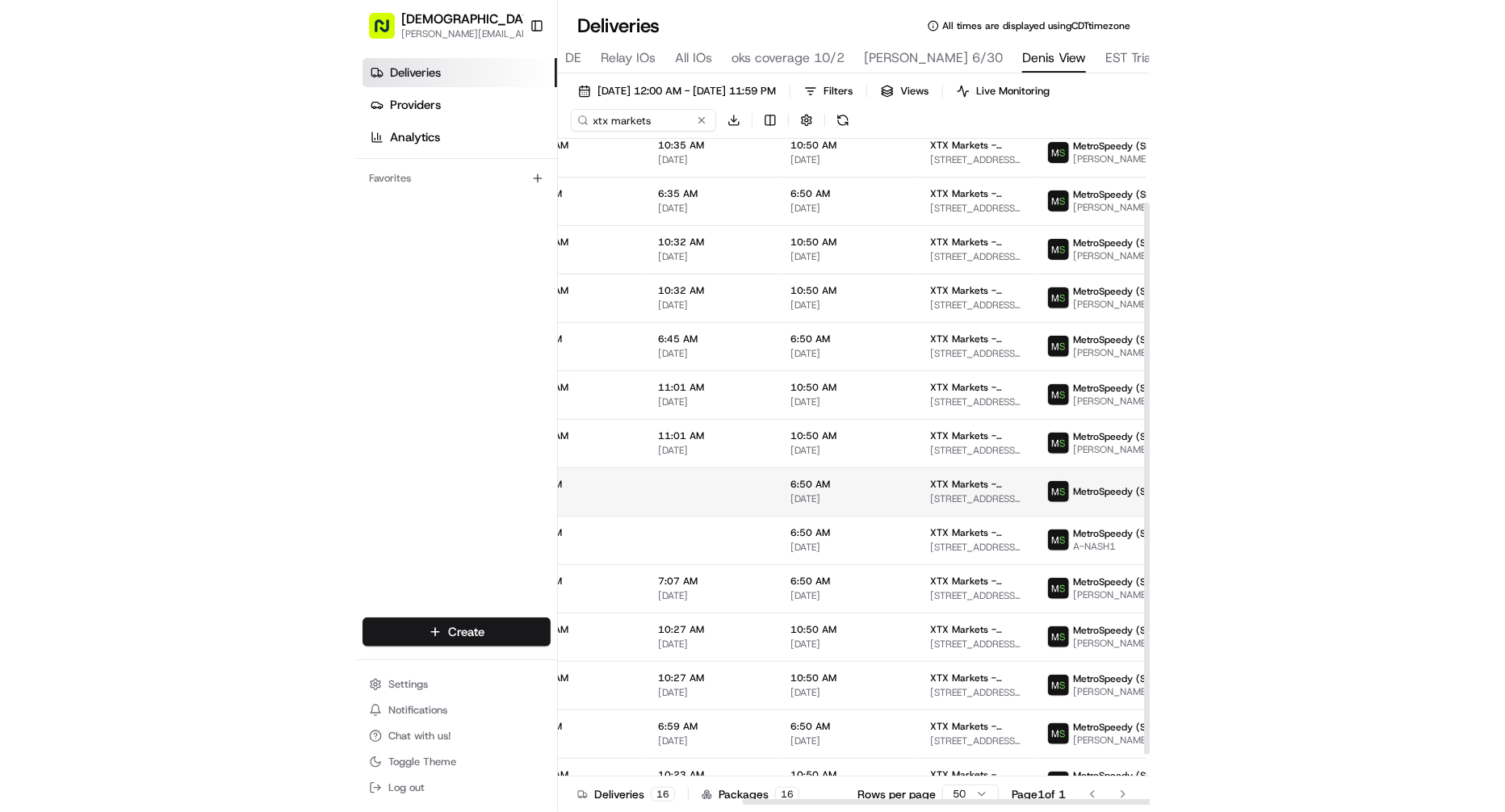 scroll, scrollTop: 0, scrollLeft: 420, axis: horizontal 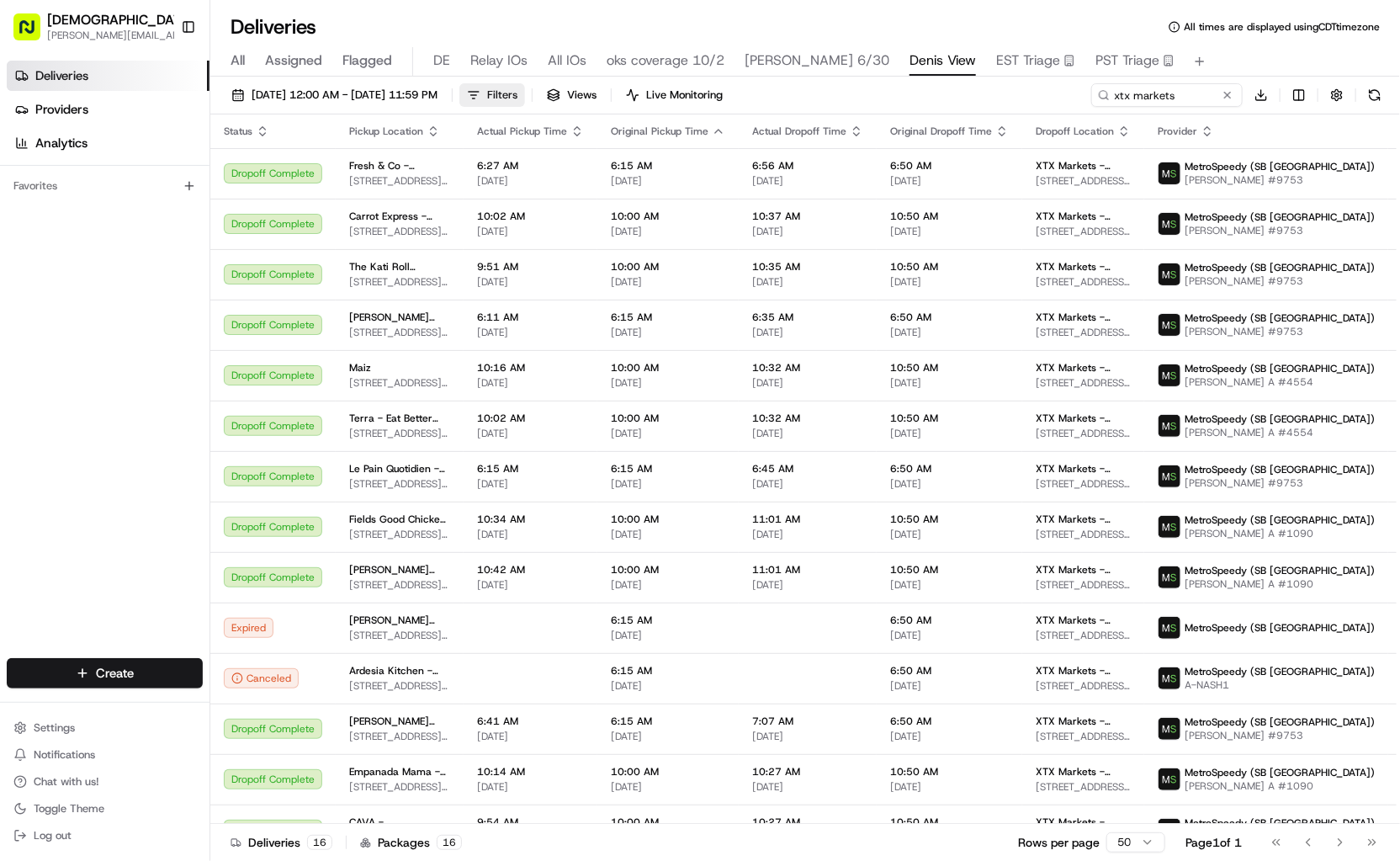 click on "Filters" at bounding box center (502, 95) 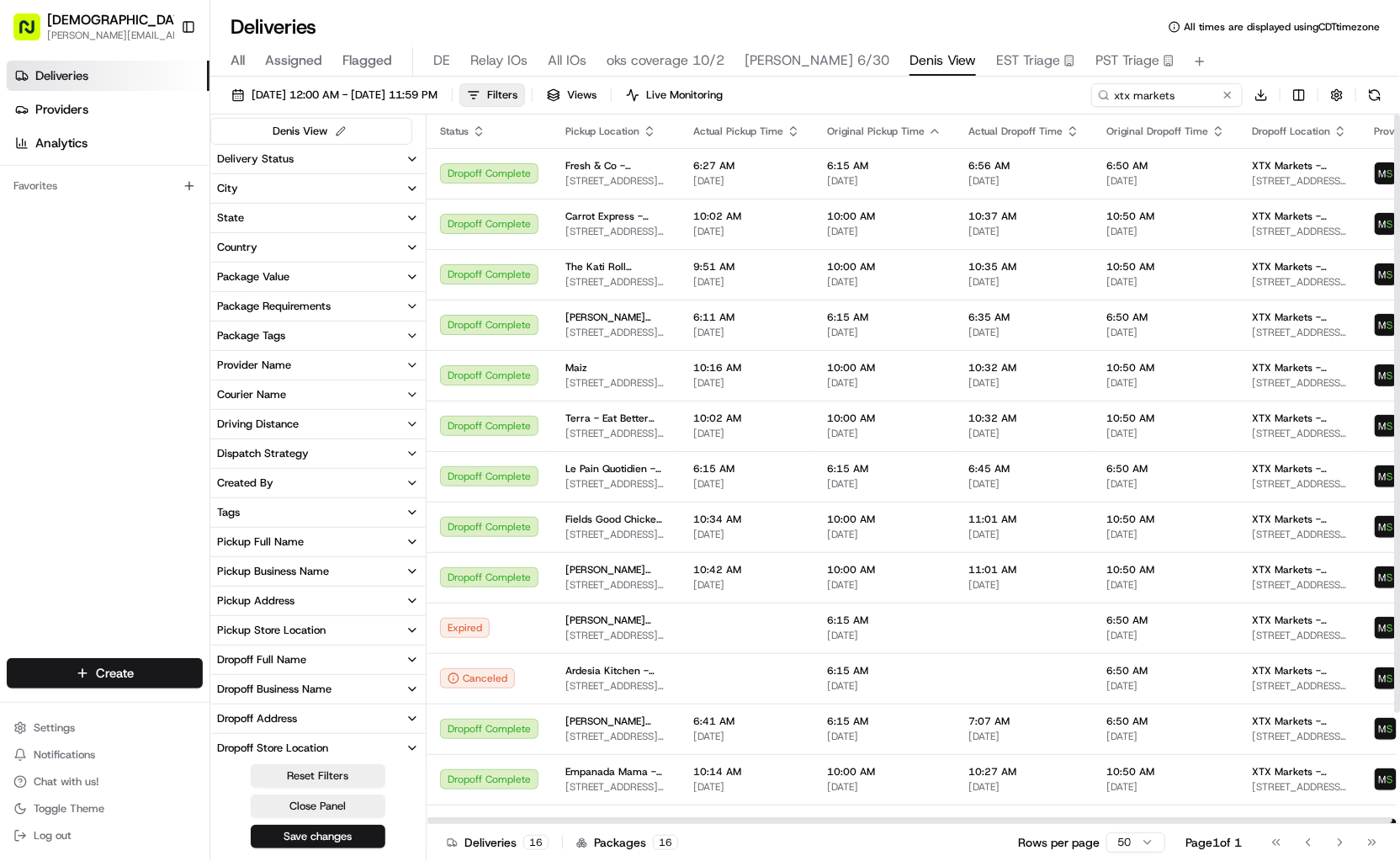 click on "Courier Name" at bounding box center (252, 395) 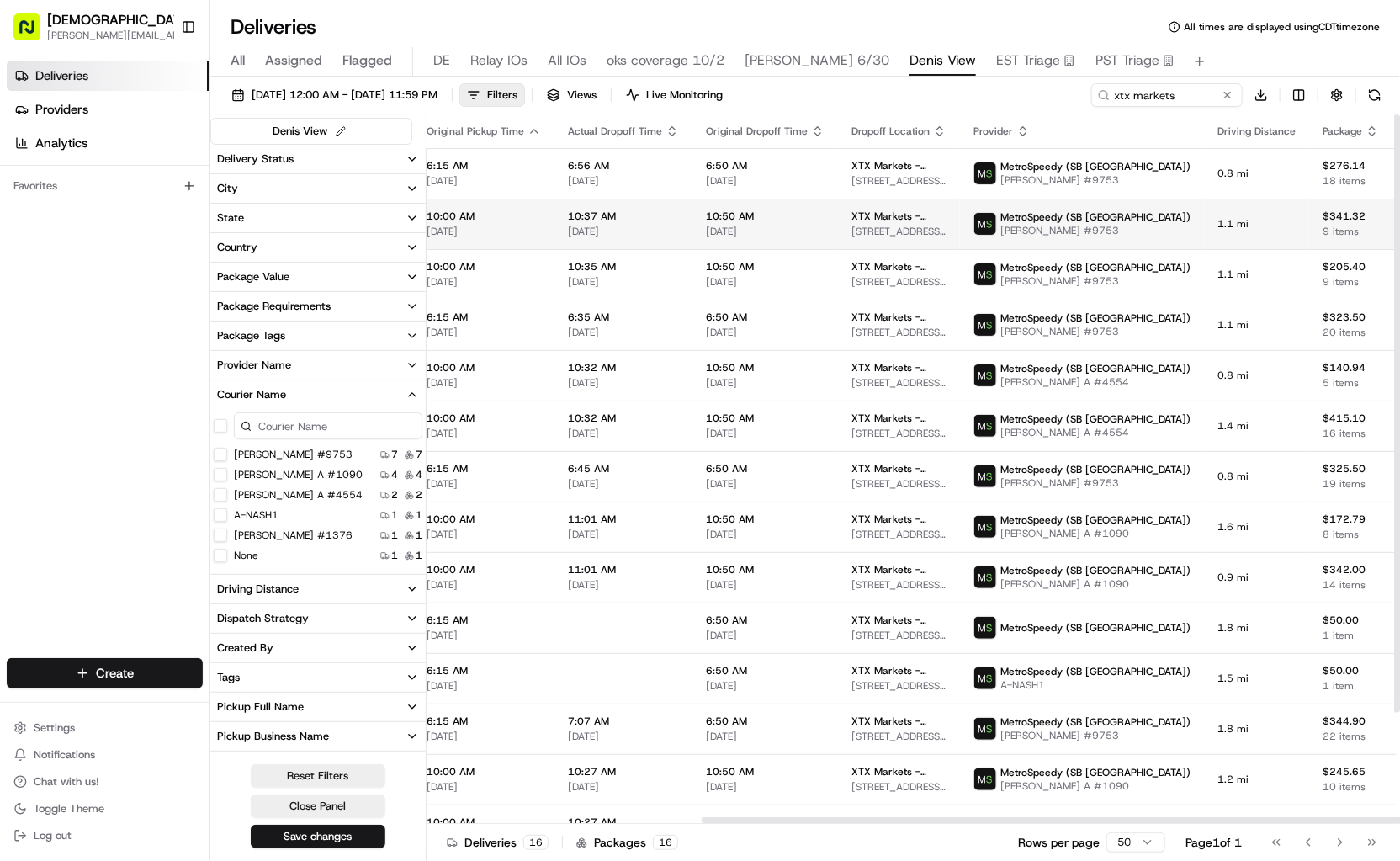 scroll, scrollTop: 0, scrollLeft: 418, axis: horizontal 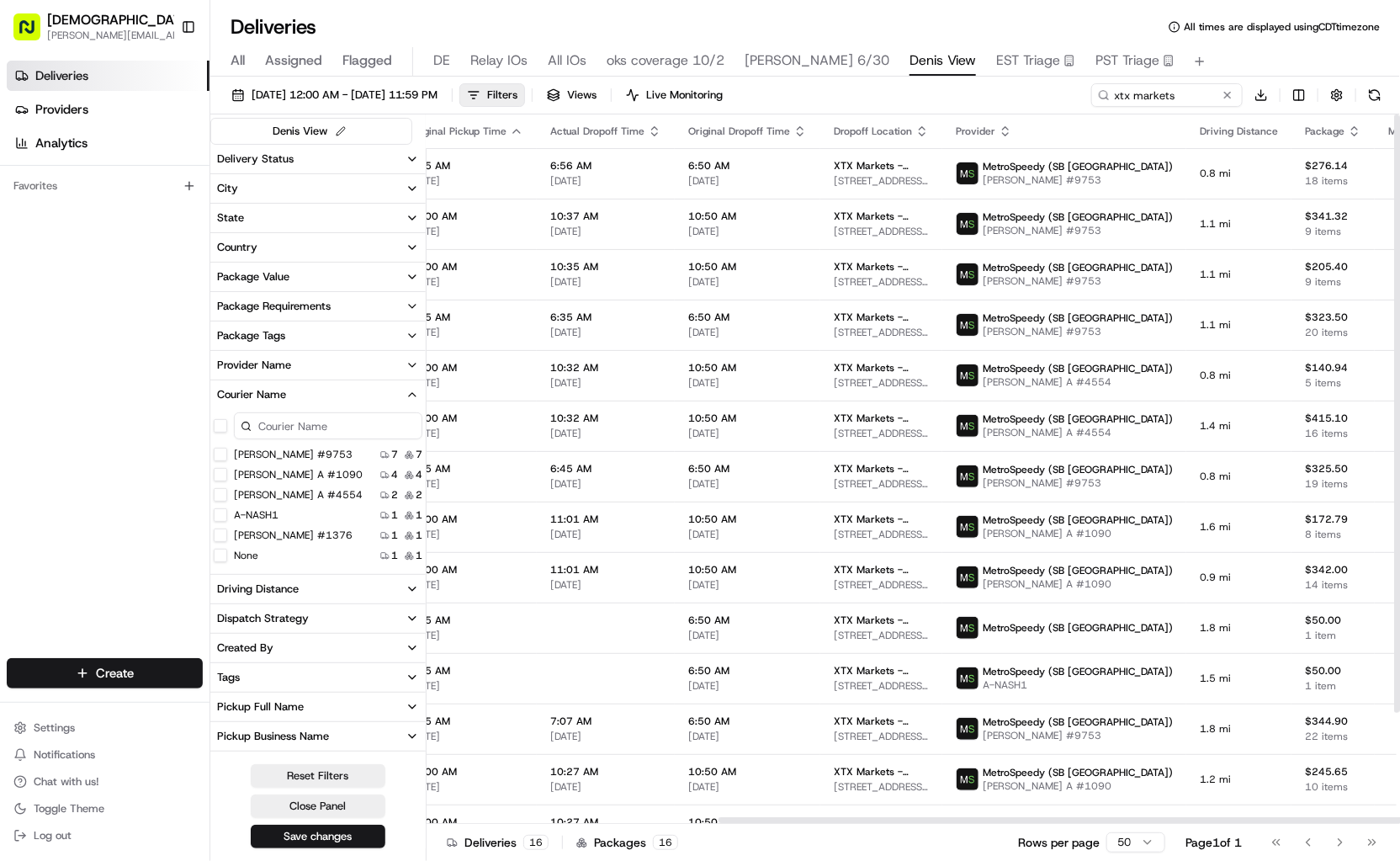 click 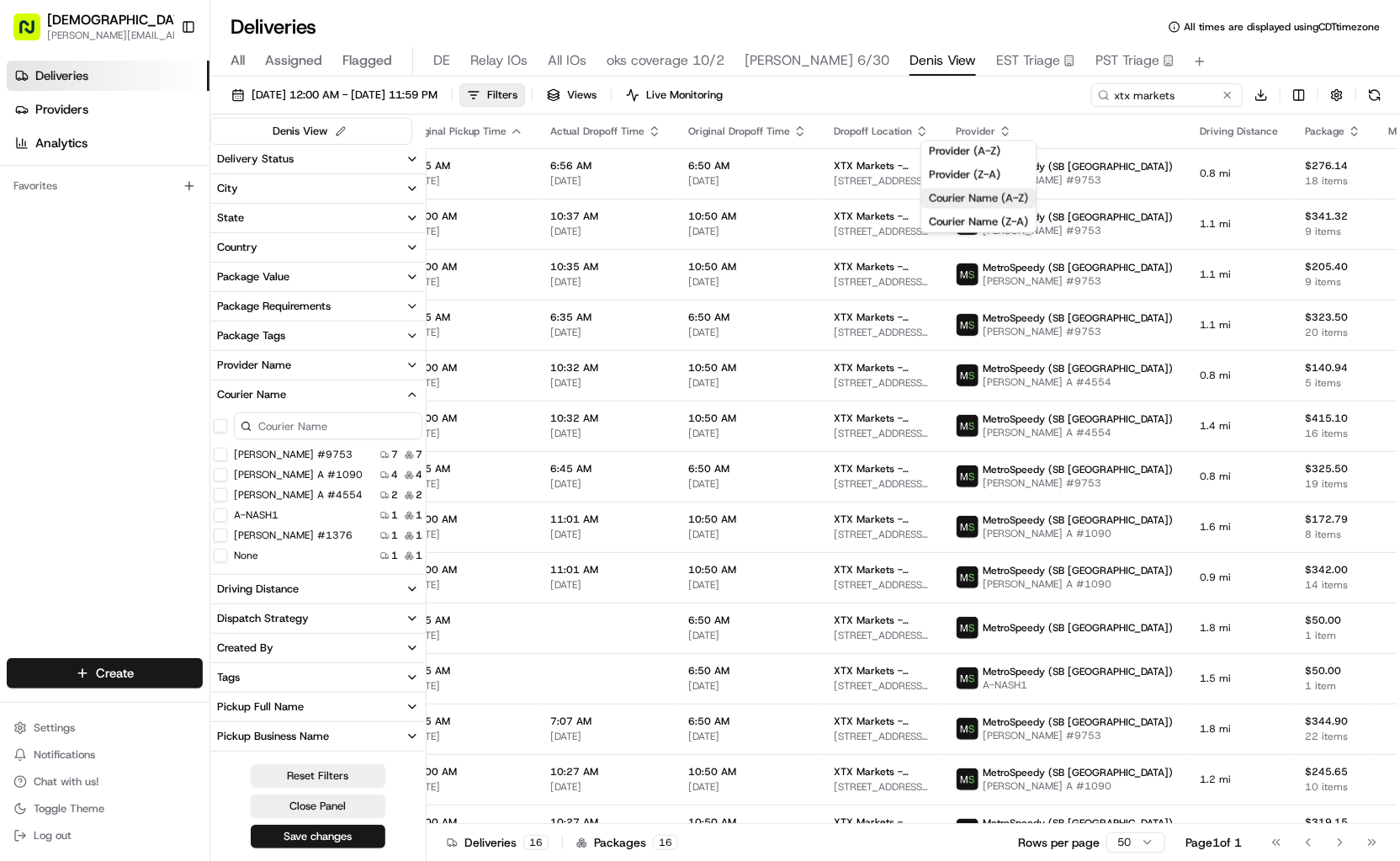 click on "Courier Name (A-Z)" at bounding box center (978, 199) 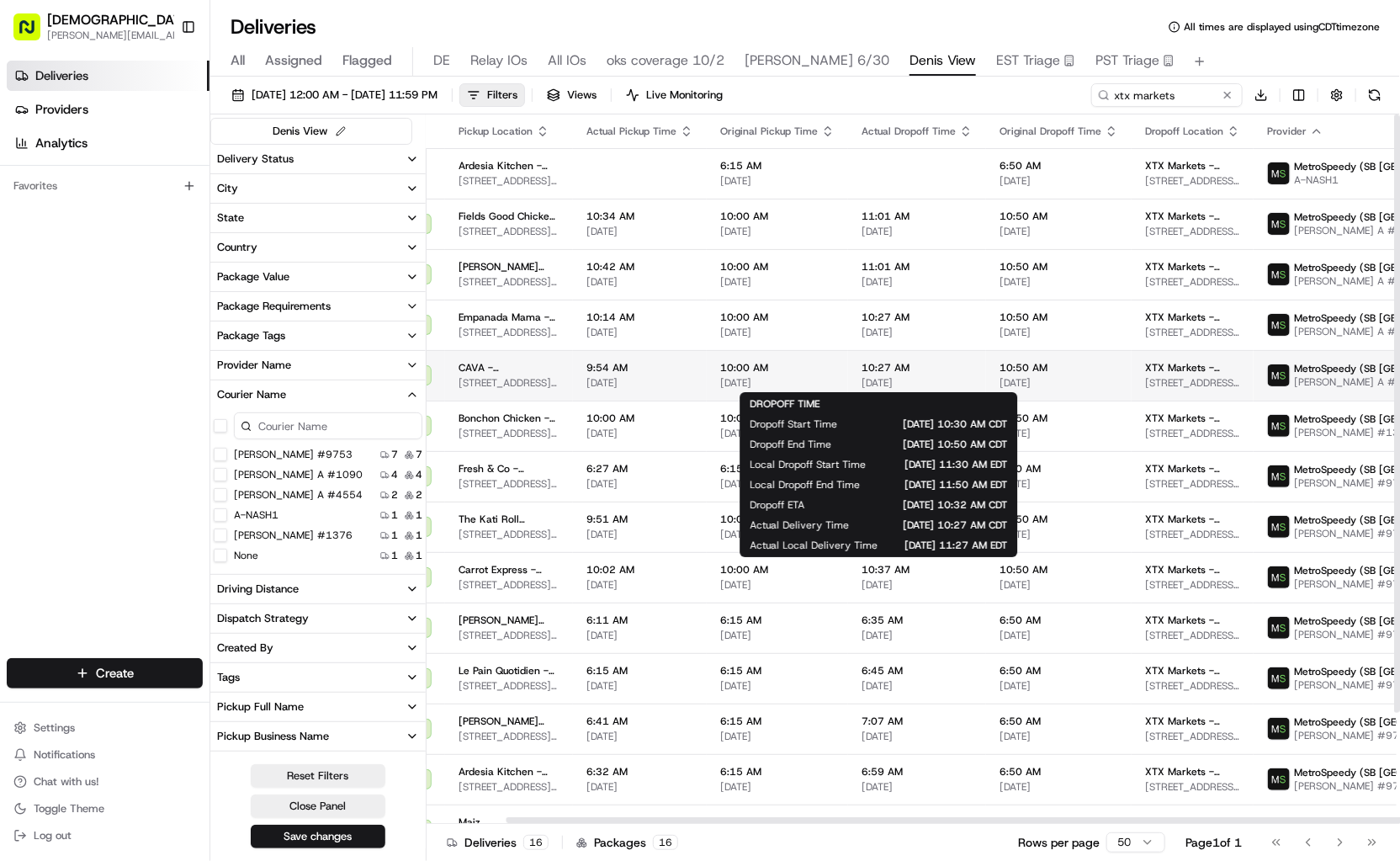 scroll, scrollTop: 0, scrollLeft: 114, axis: horizontal 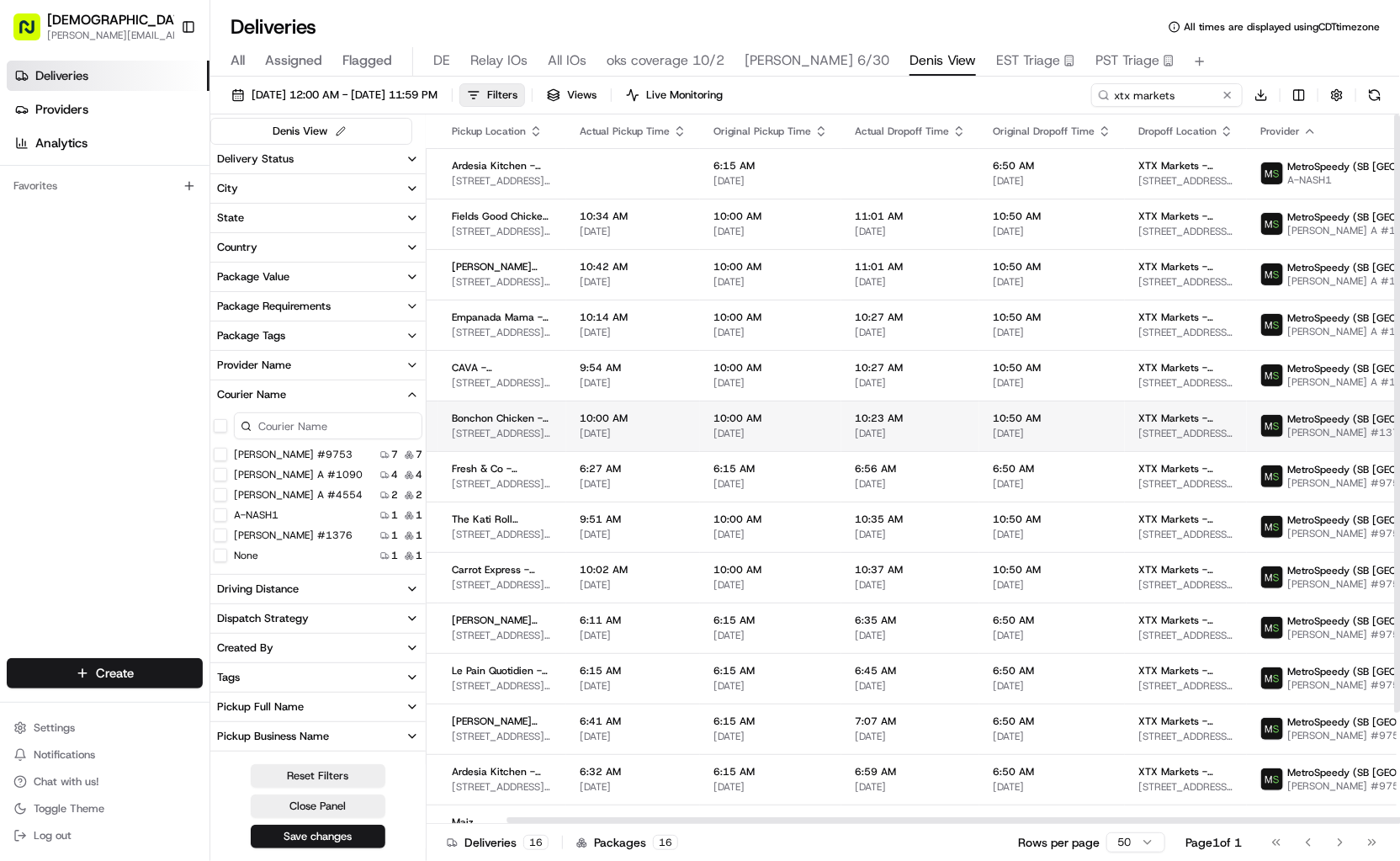 click on "[DATE]" at bounding box center (1052, 433) 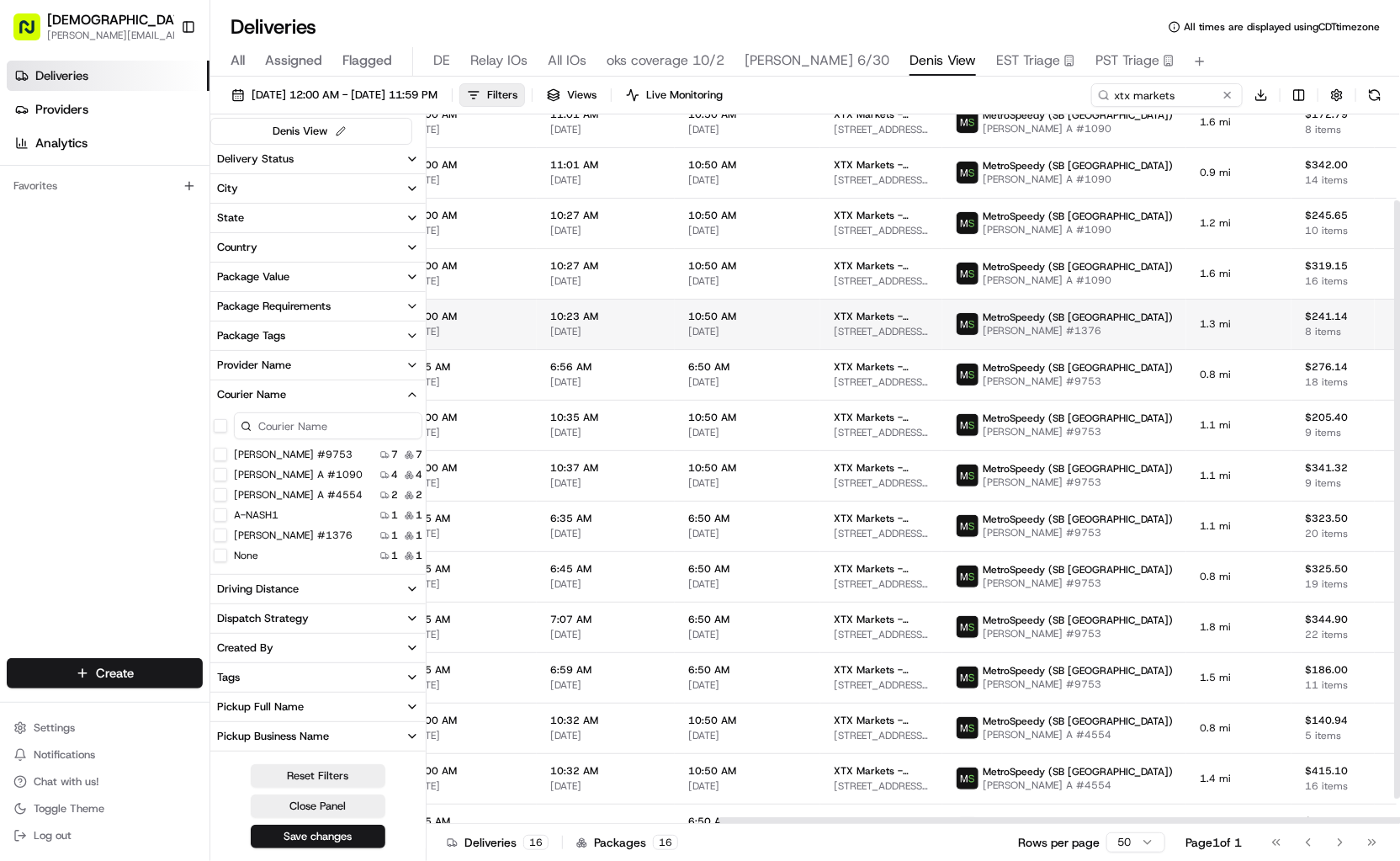 scroll, scrollTop: 131, scrollLeft: 418, axis: both 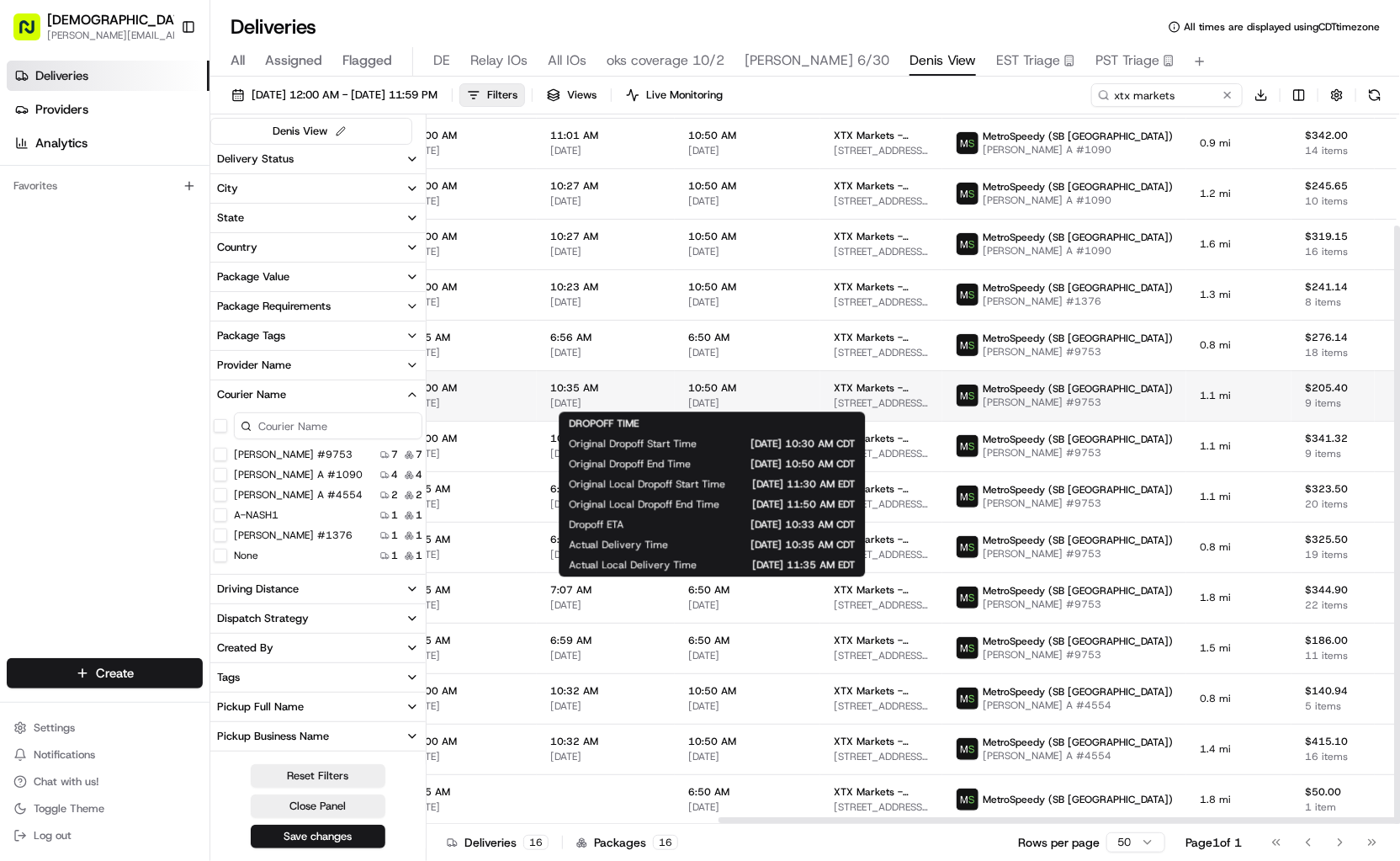 click on "[DATE]" at bounding box center [747, 403] 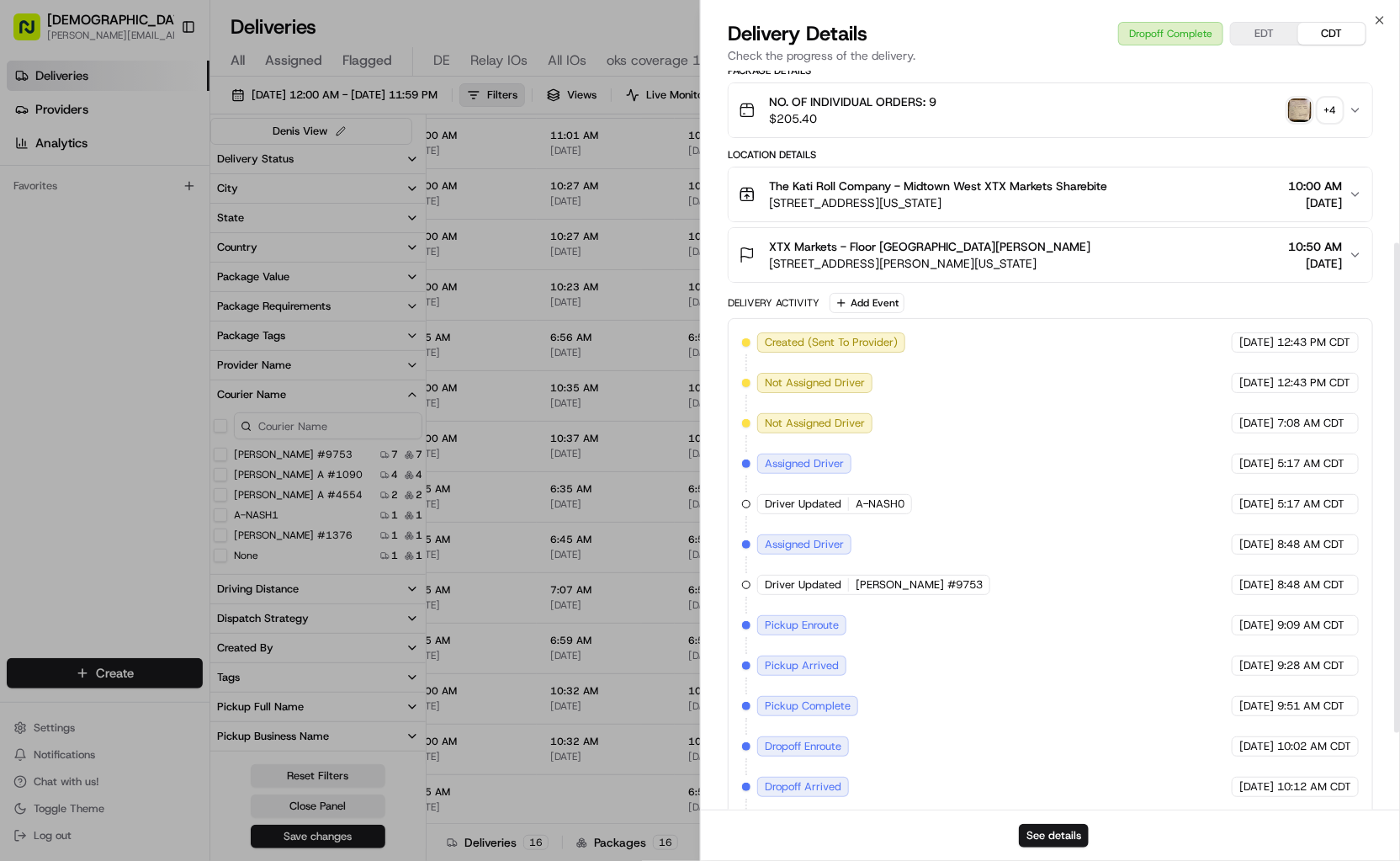 scroll, scrollTop: 376, scrollLeft: 0, axis: vertical 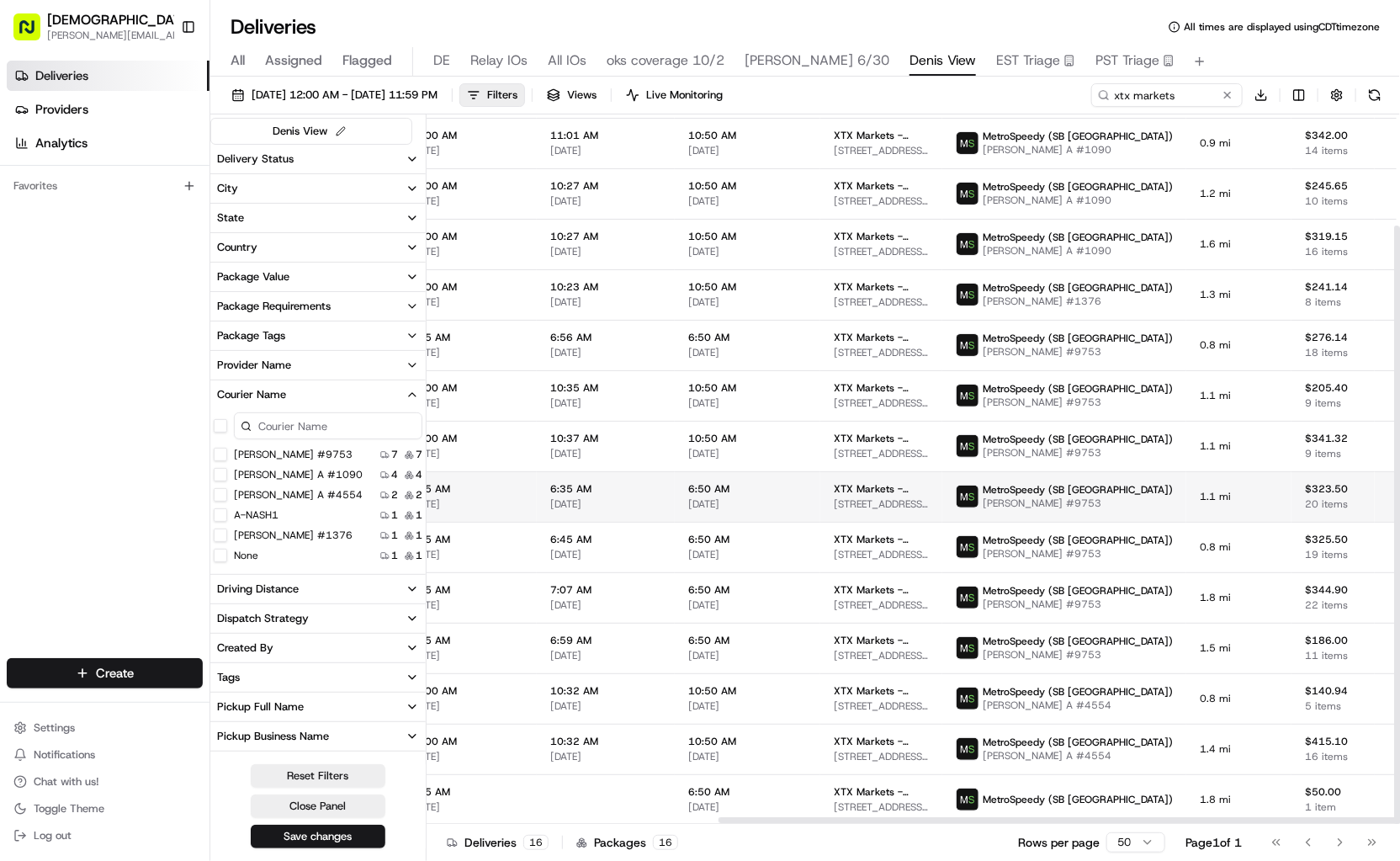 click on "6:35 AM" at bounding box center [606, 489] 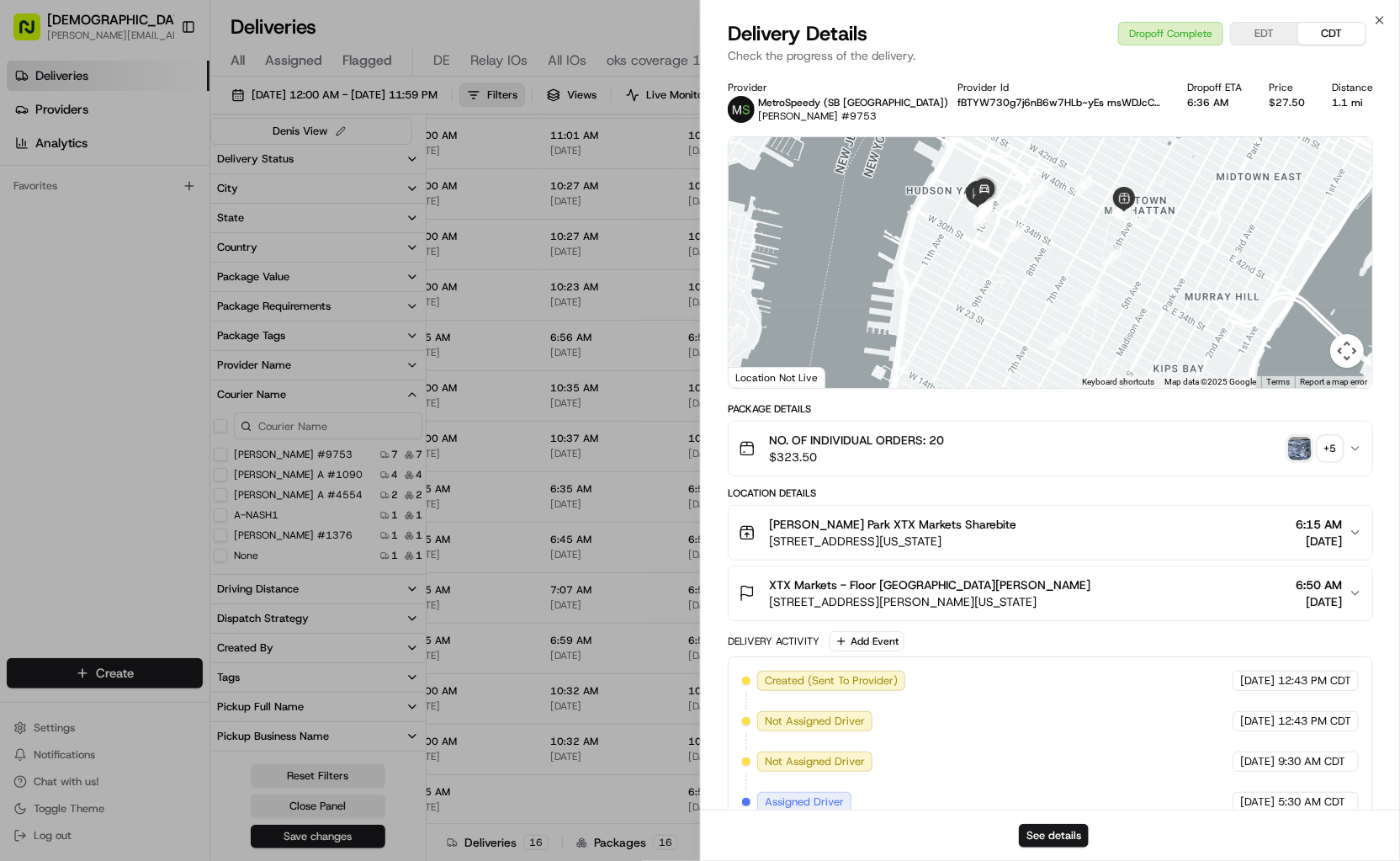 scroll, scrollTop: 297, scrollLeft: 0, axis: vertical 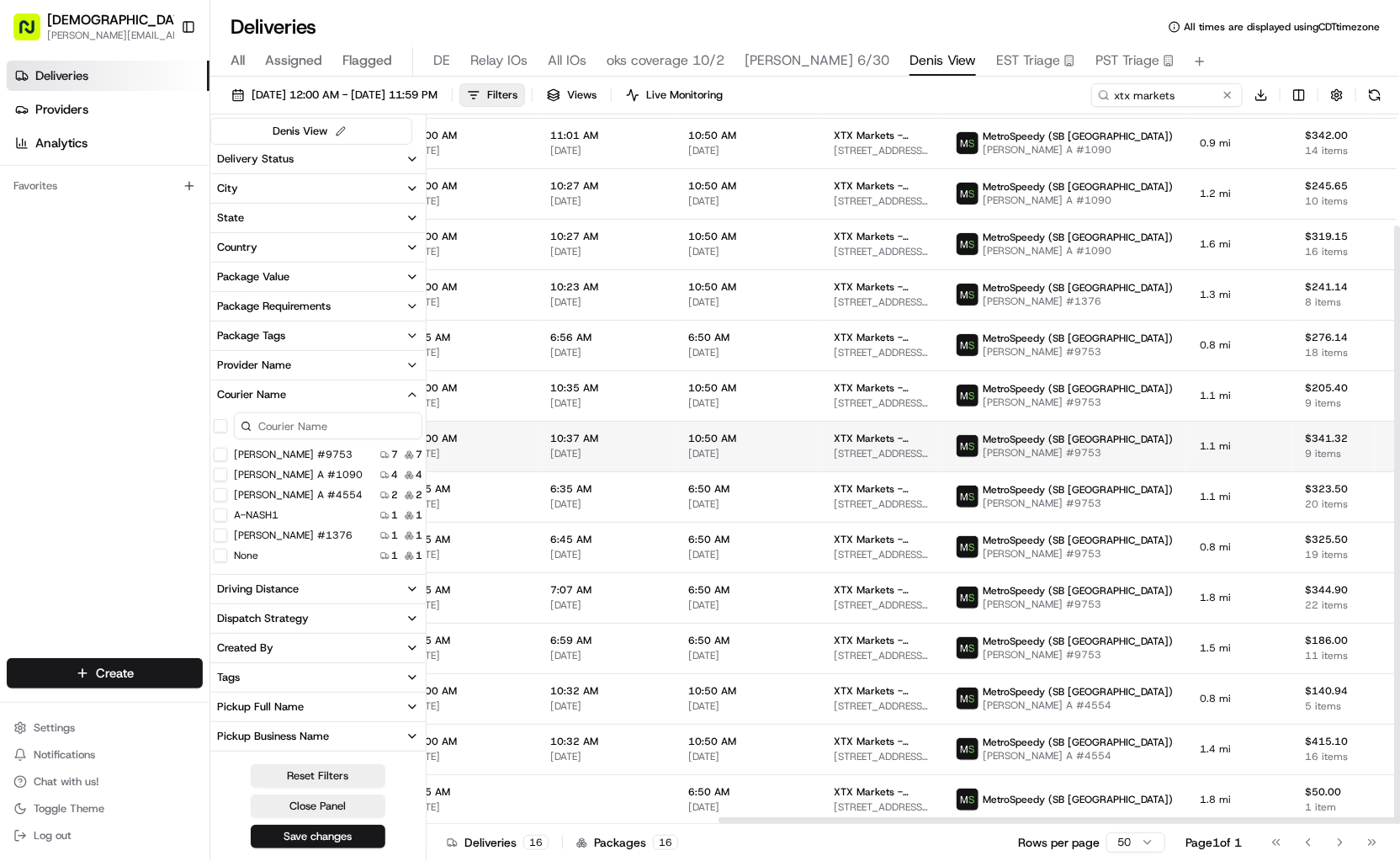 click on "10:37 AM [DATE]" at bounding box center [606, 446] 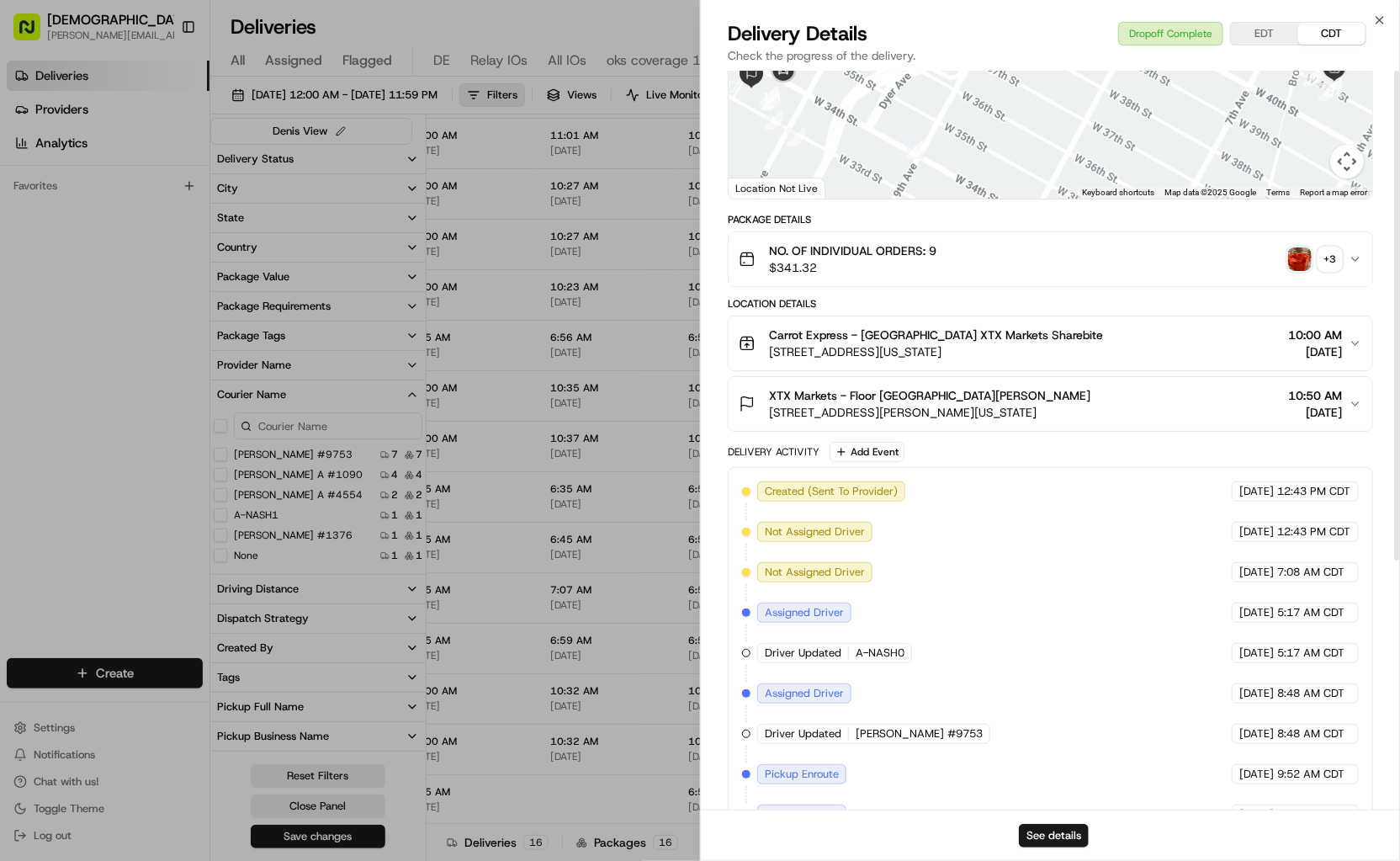 scroll, scrollTop: 0, scrollLeft: 0, axis: both 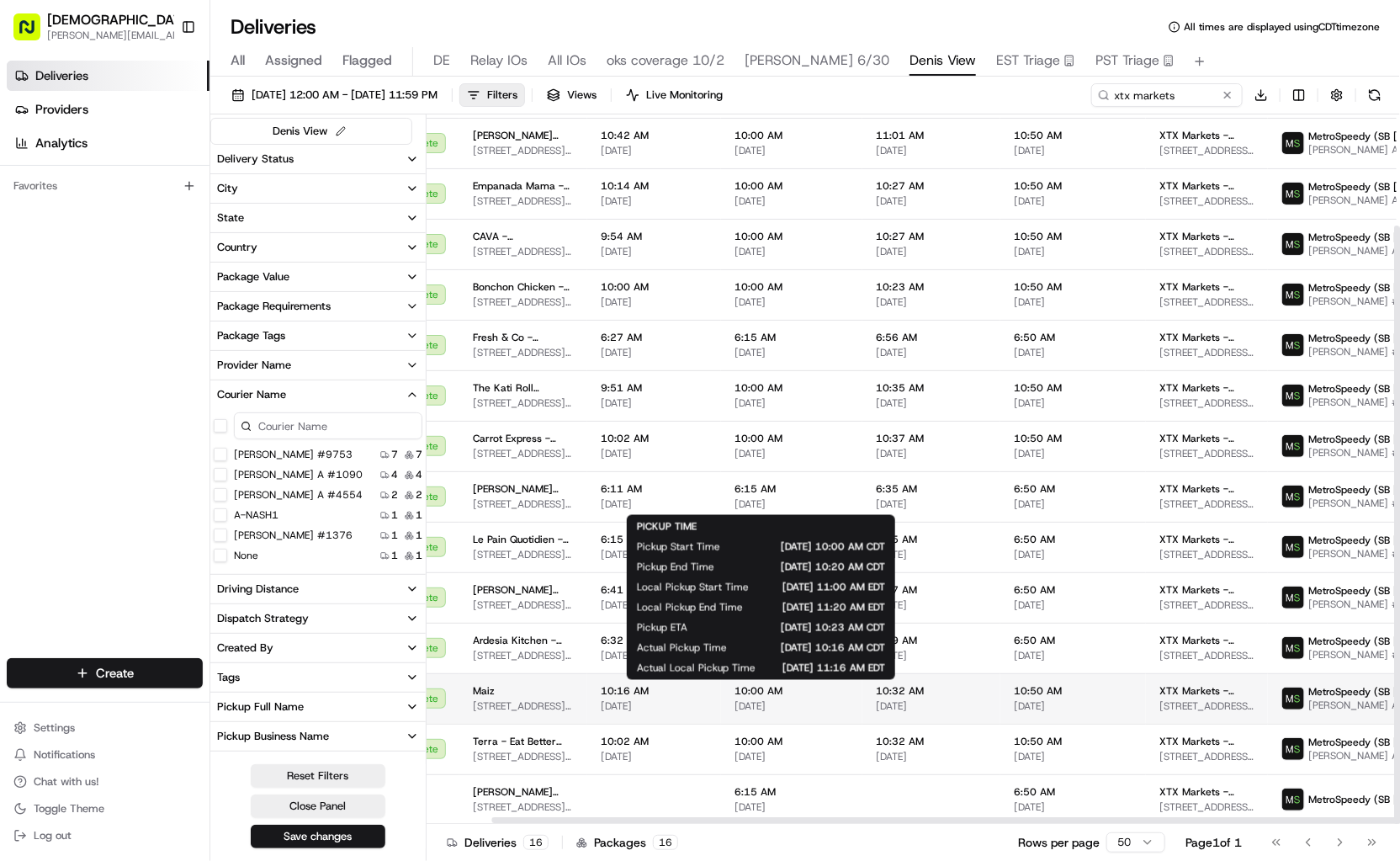 click on "[DATE]" at bounding box center [792, 706] 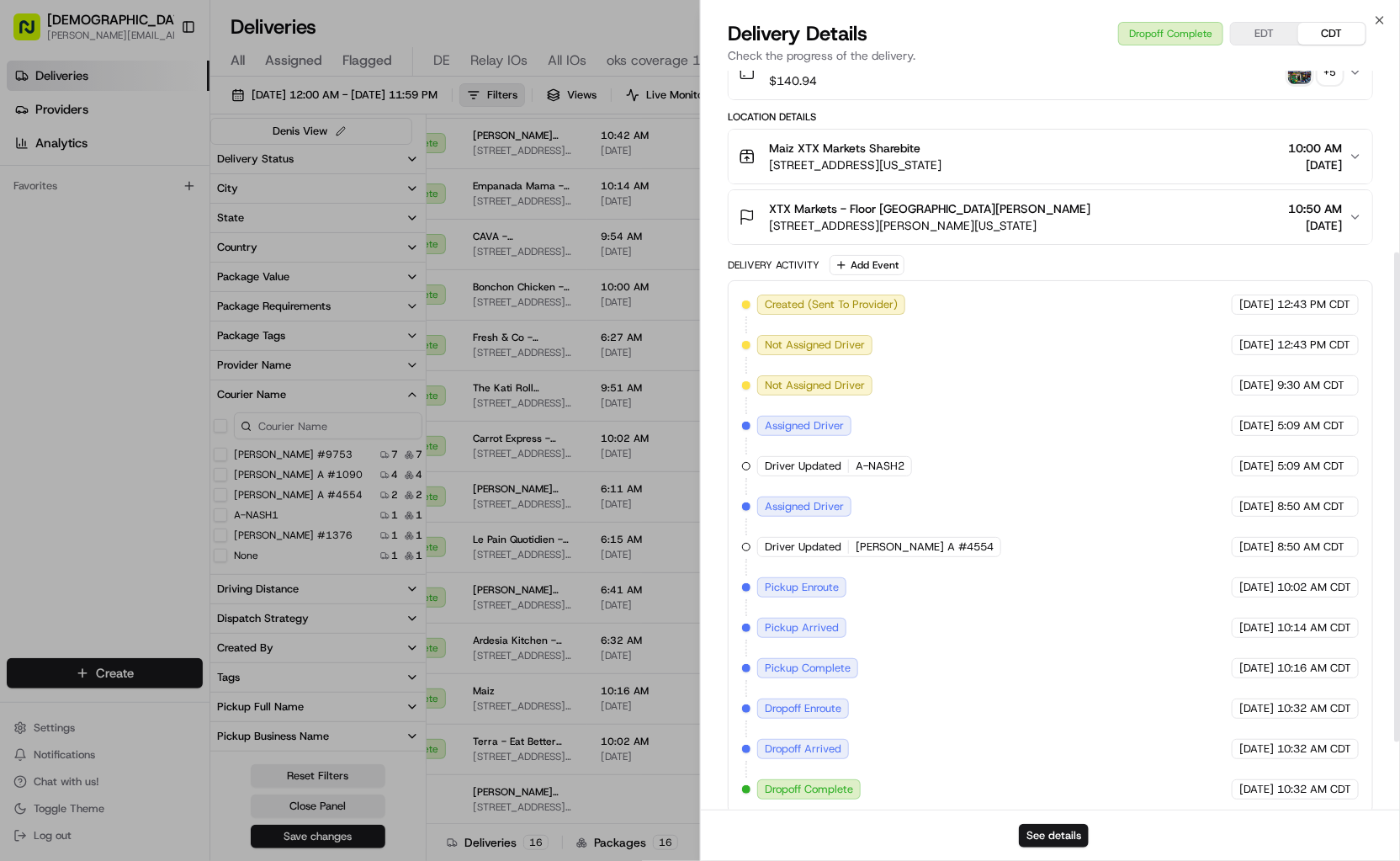 scroll, scrollTop: 0, scrollLeft: 0, axis: both 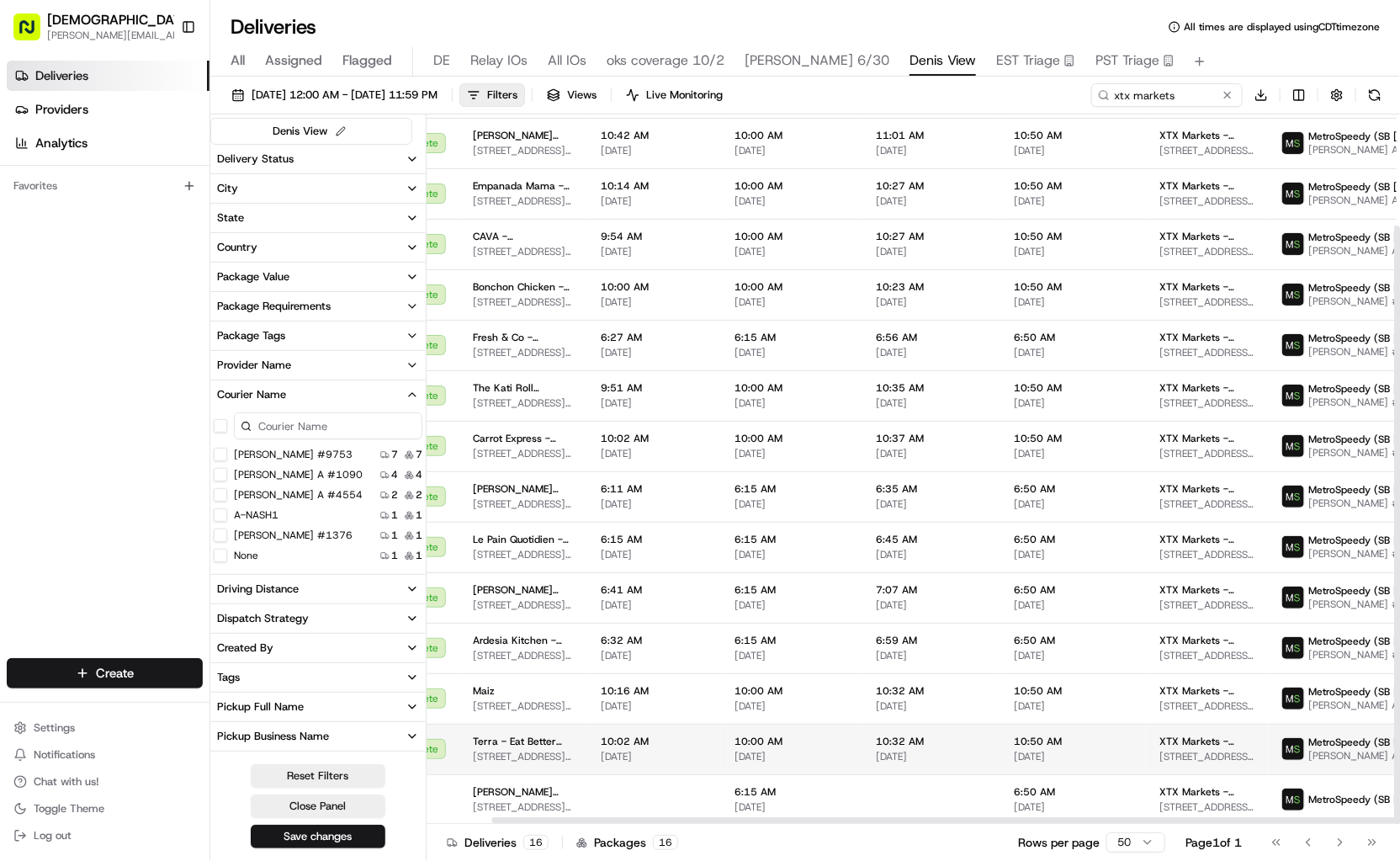 click on "10:00 AM [DATE]" at bounding box center [792, 749] 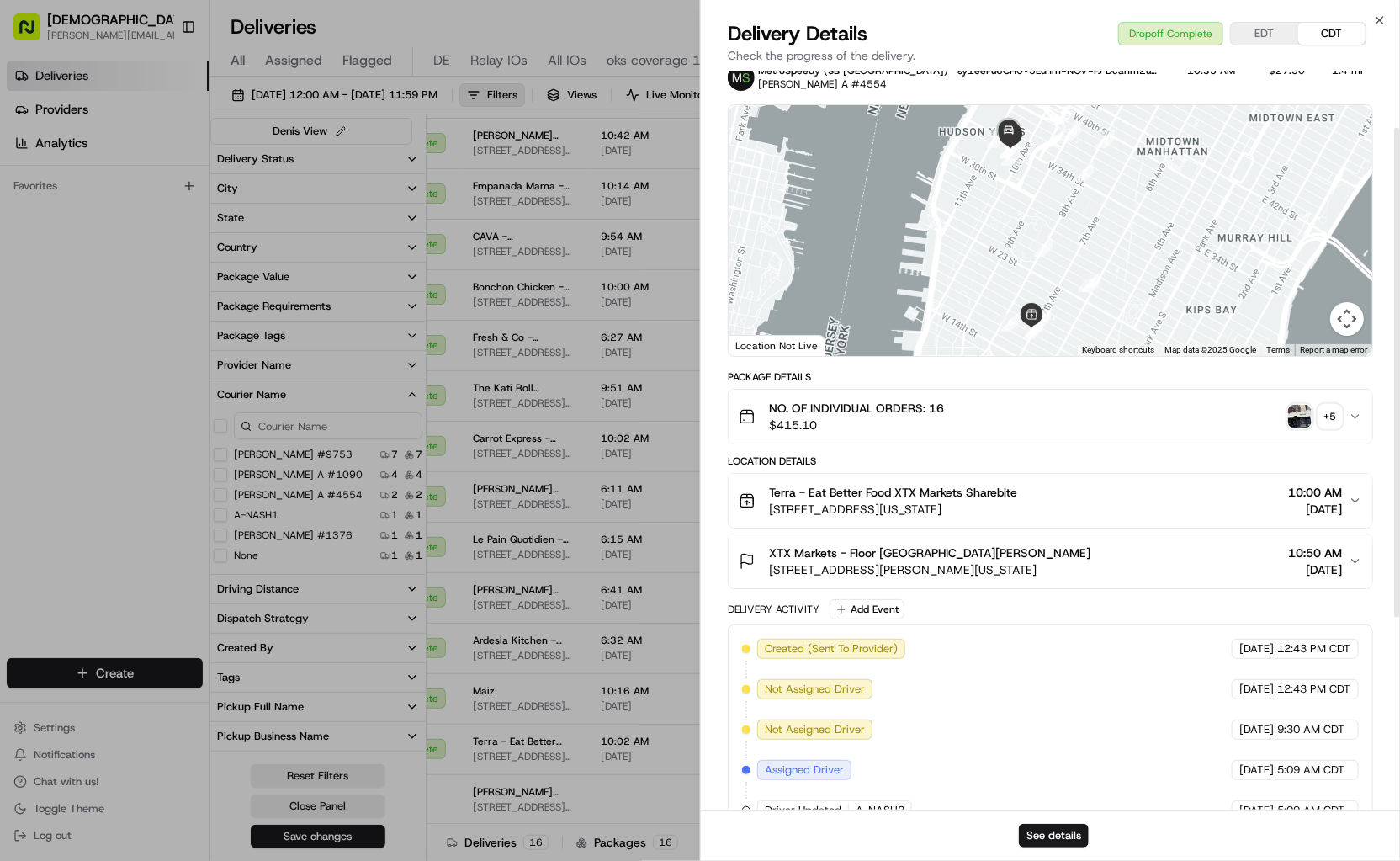scroll, scrollTop: 0, scrollLeft: 0, axis: both 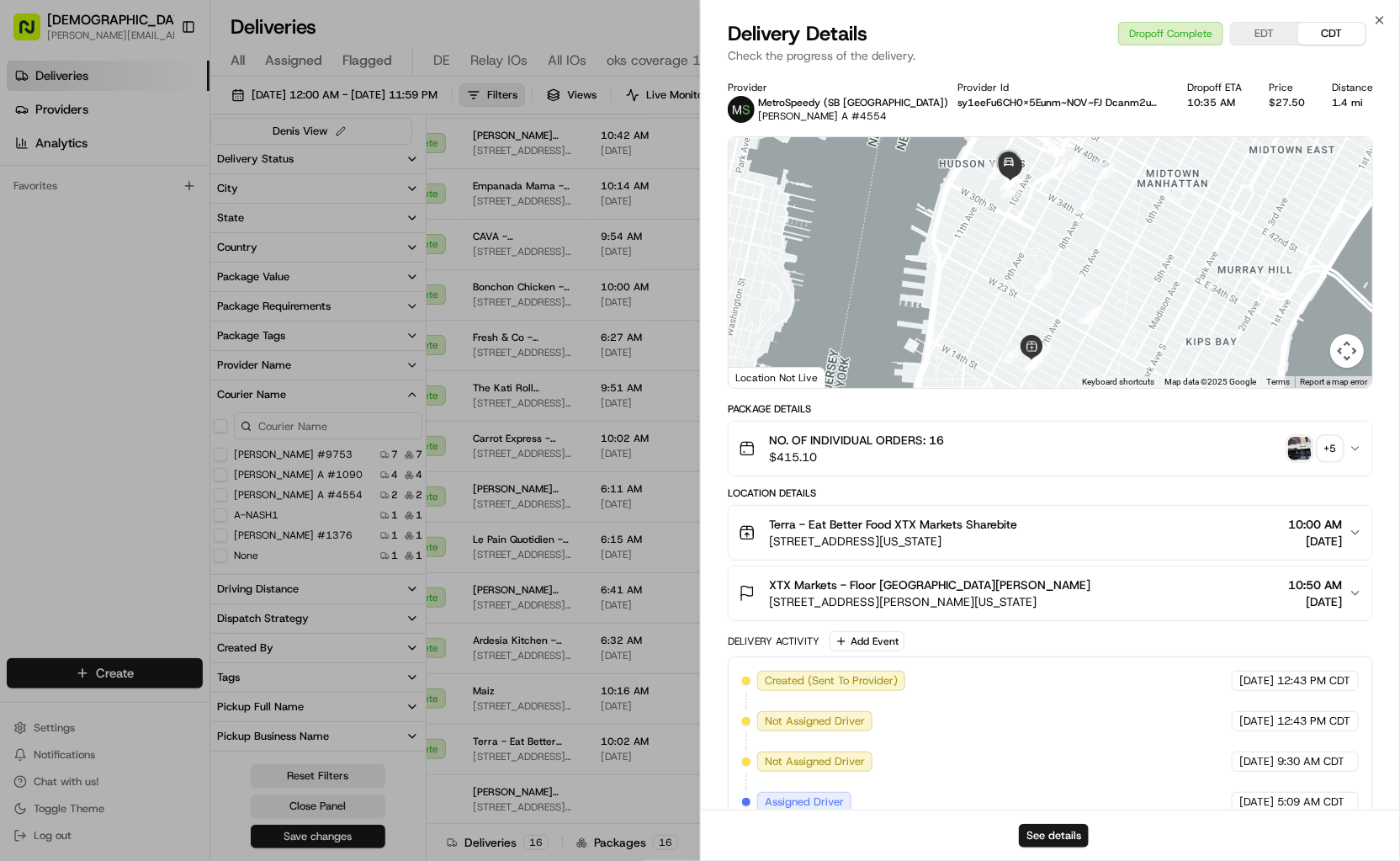 click on "+ 5" at bounding box center [1330, 449] 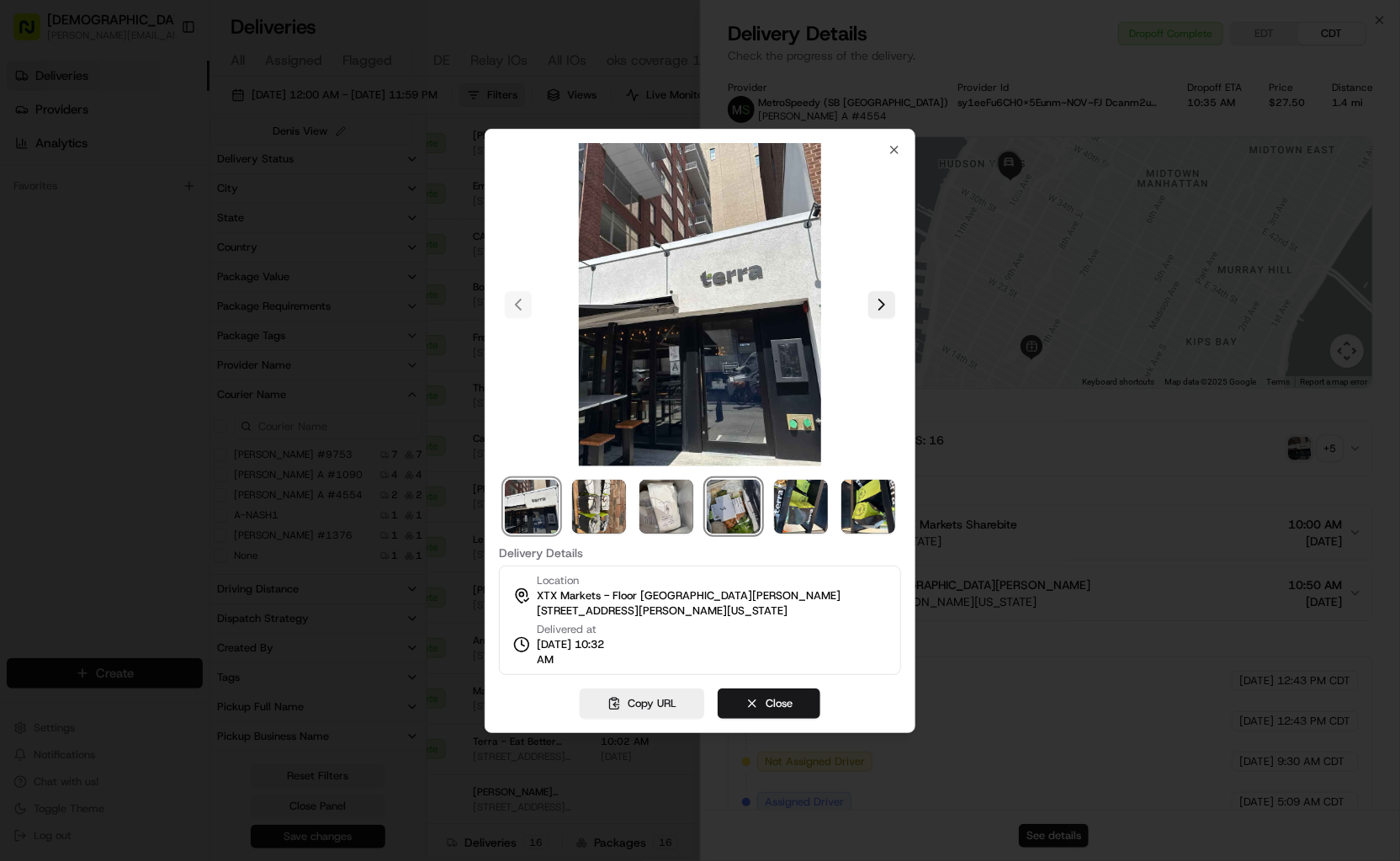 click at bounding box center (734, 507) 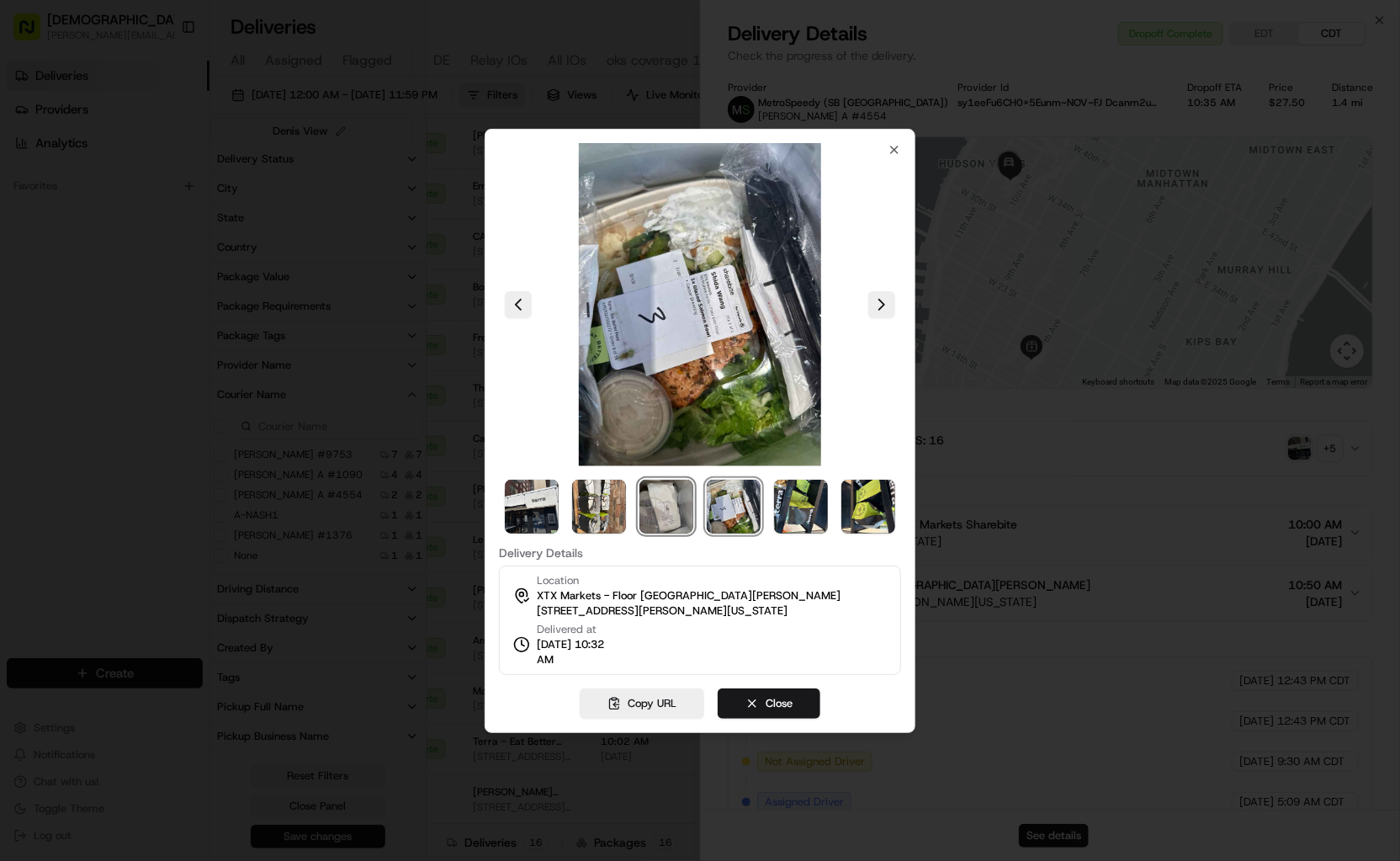 click at bounding box center (666, 507) 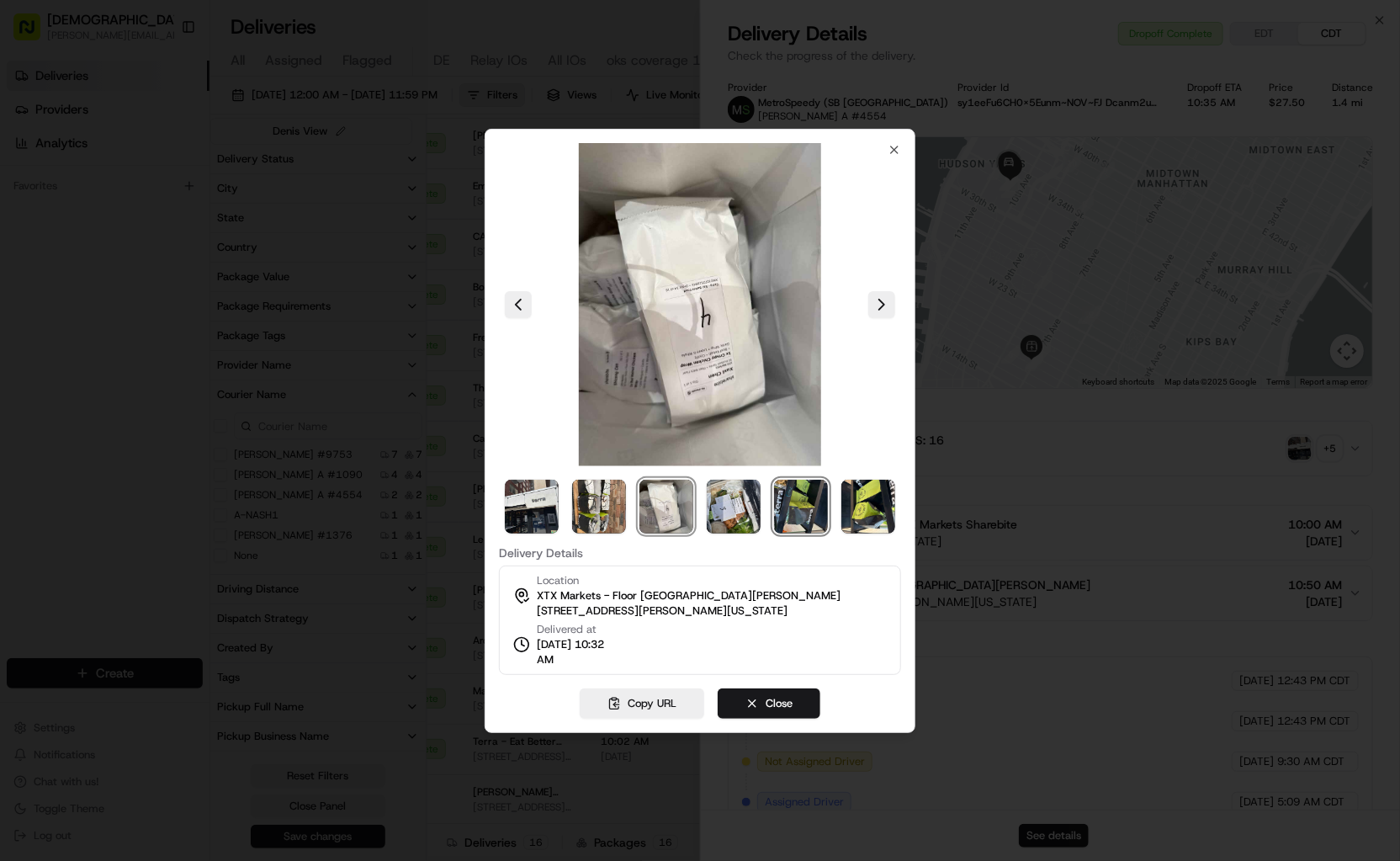 click at bounding box center (801, 507) 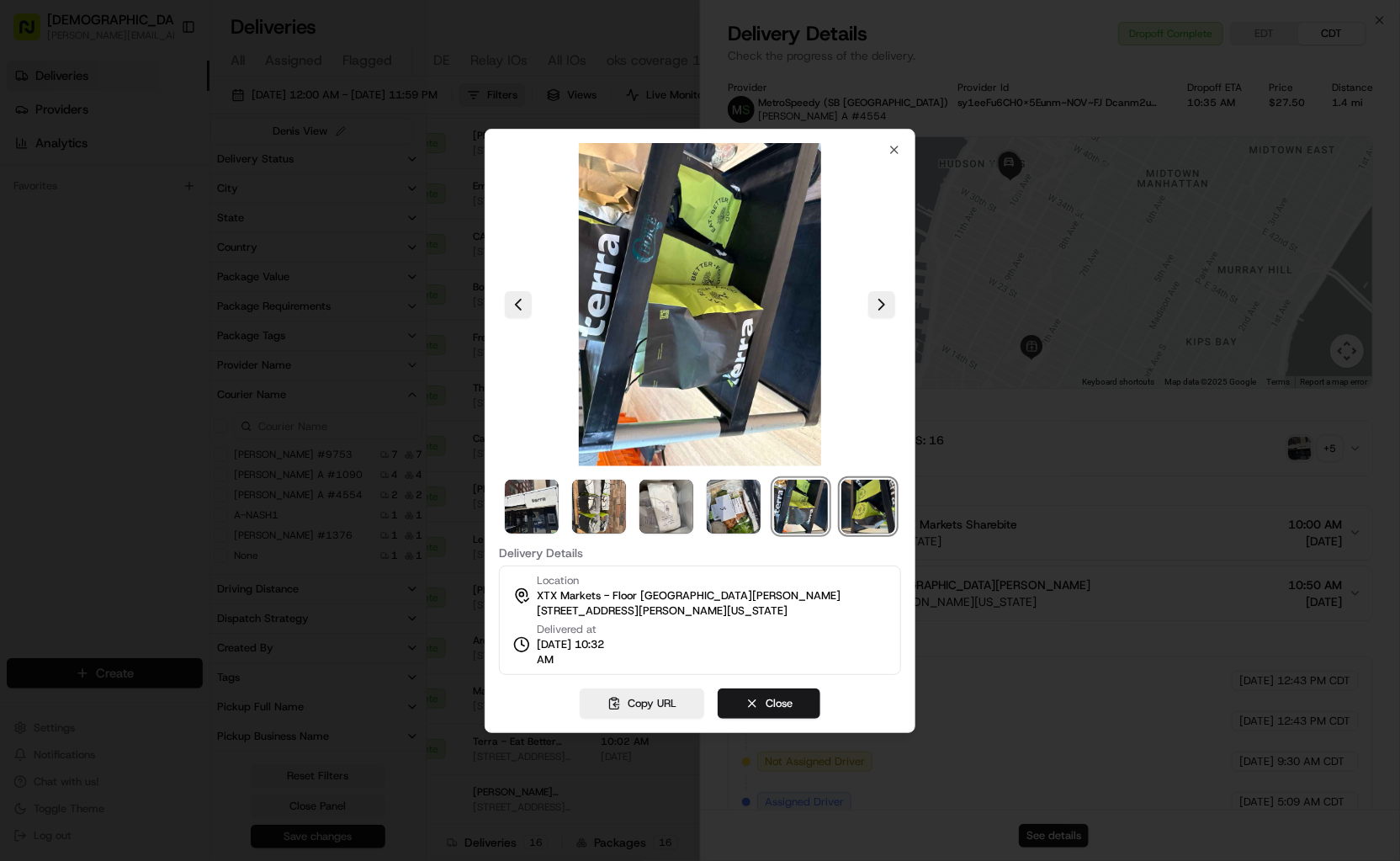 click at bounding box center [868, 507] 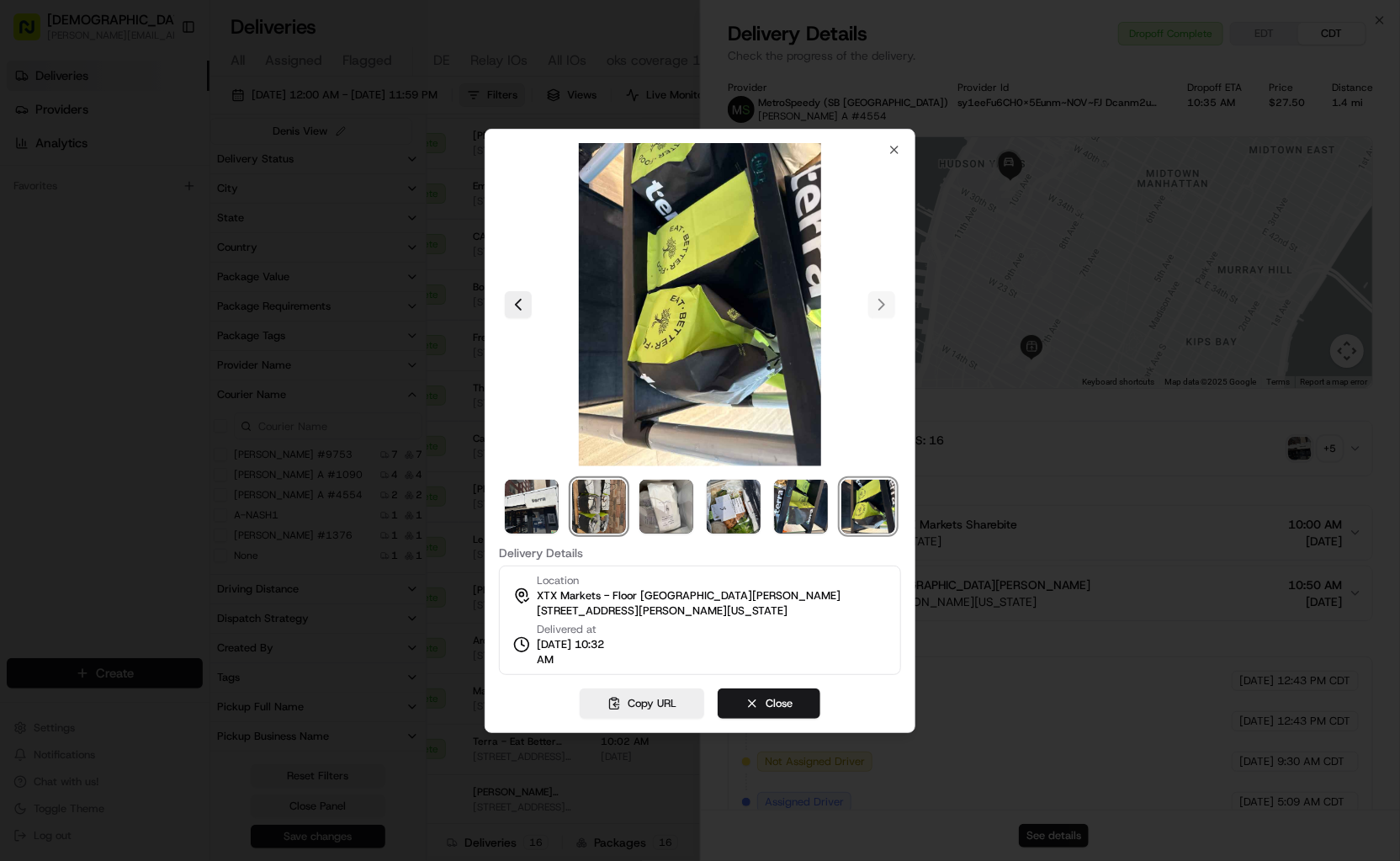 click at bounding box center (599, 507) 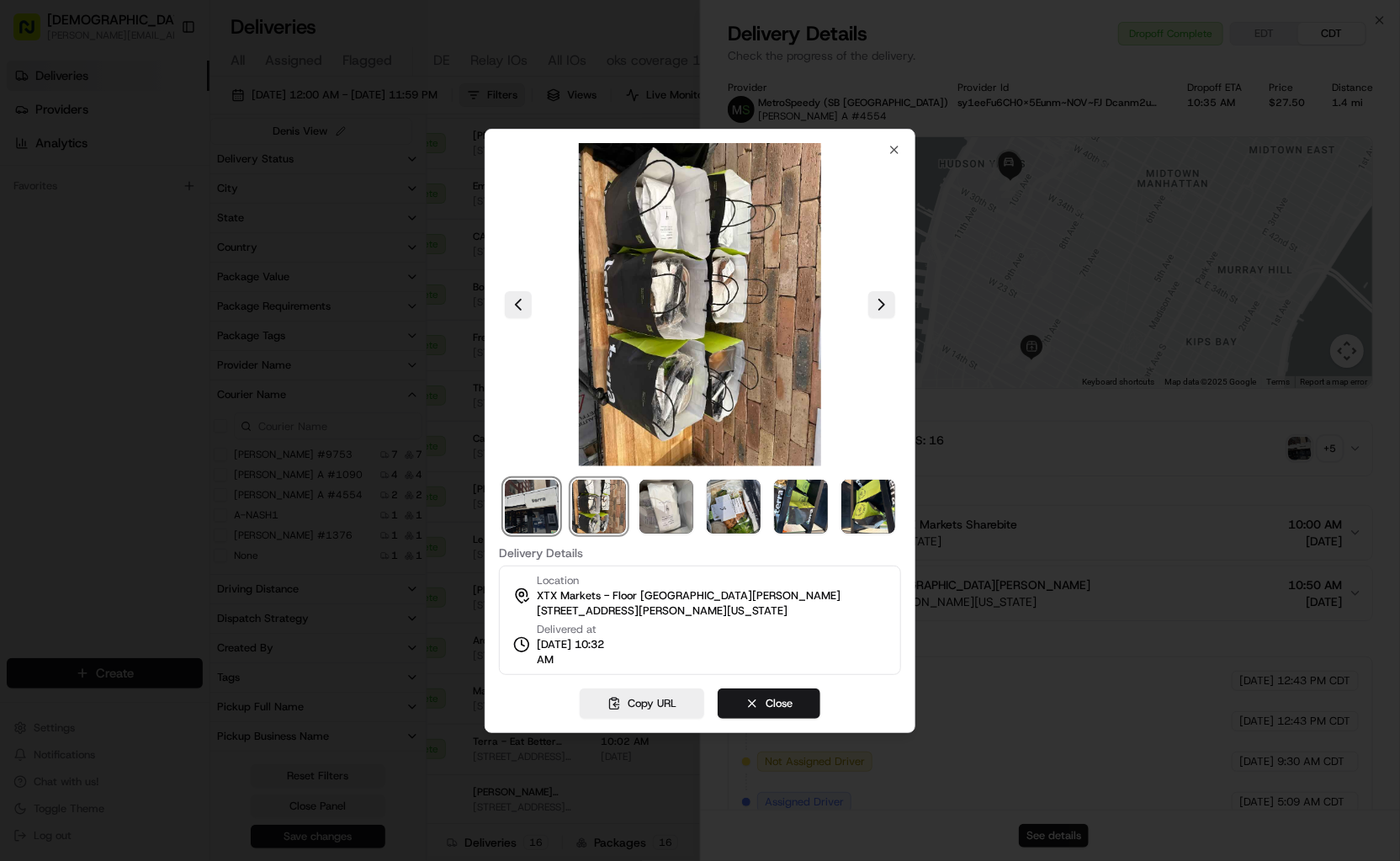 click at bounding box center [532, 507] 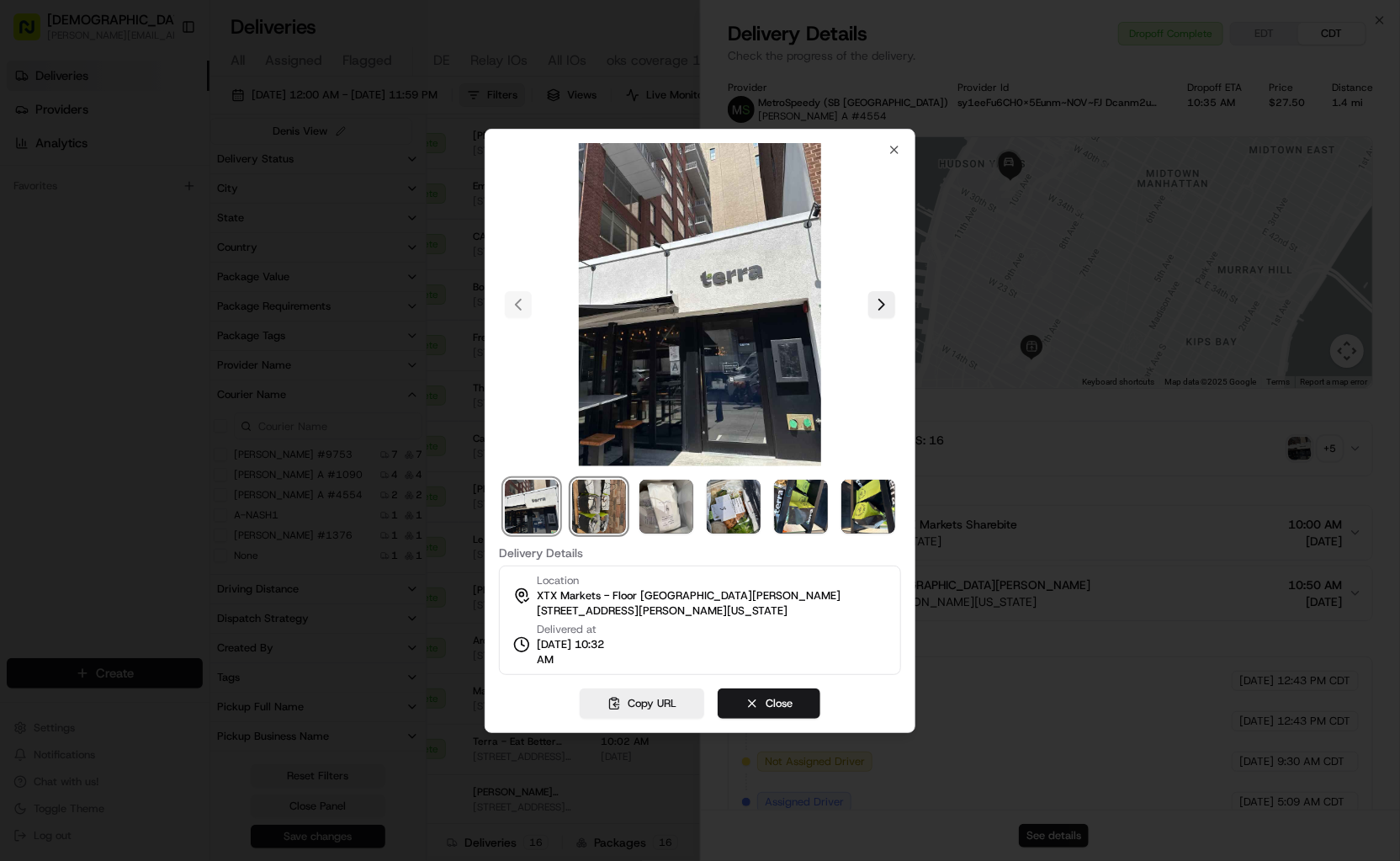 click at bounding box center [599, 507] 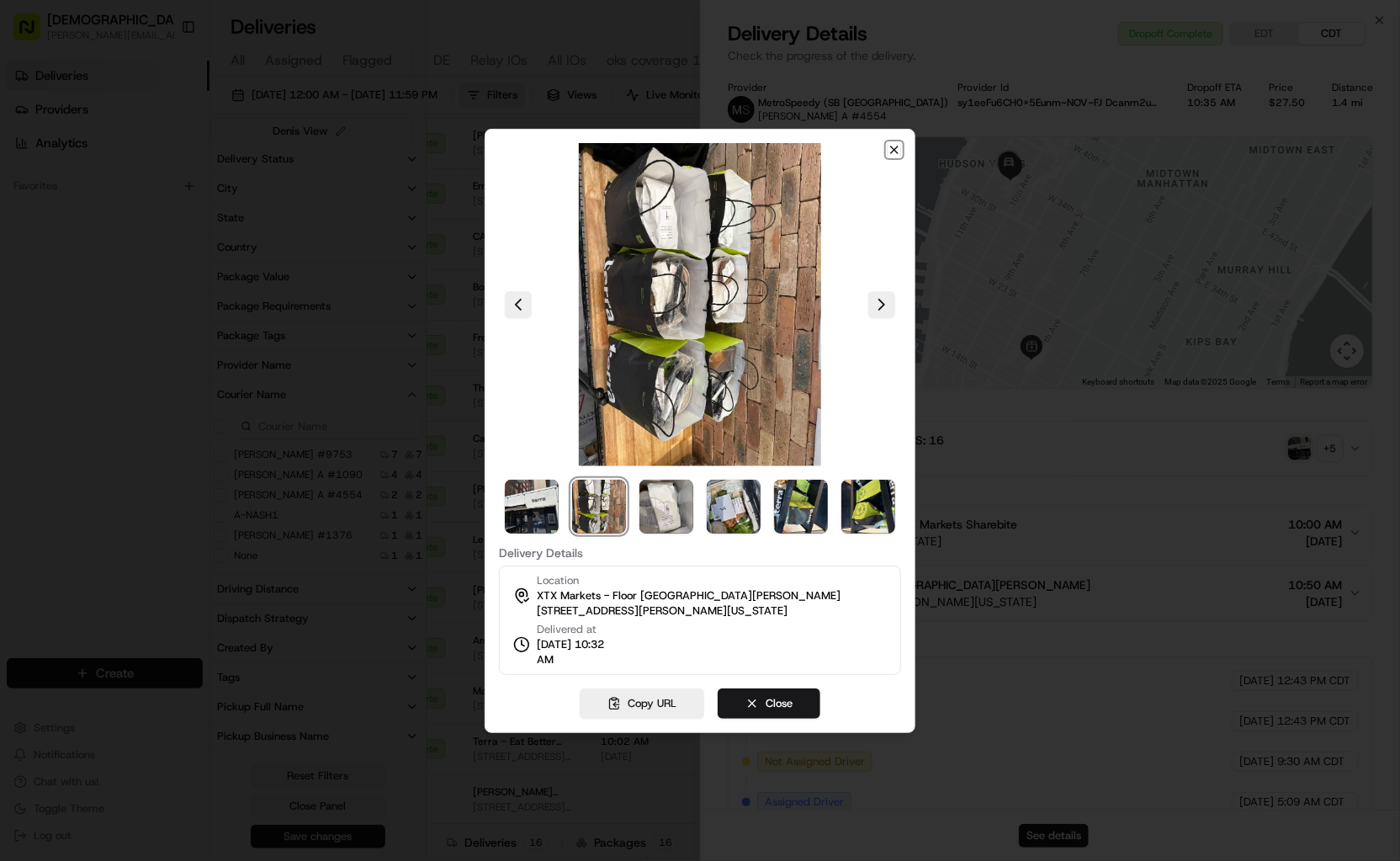 click 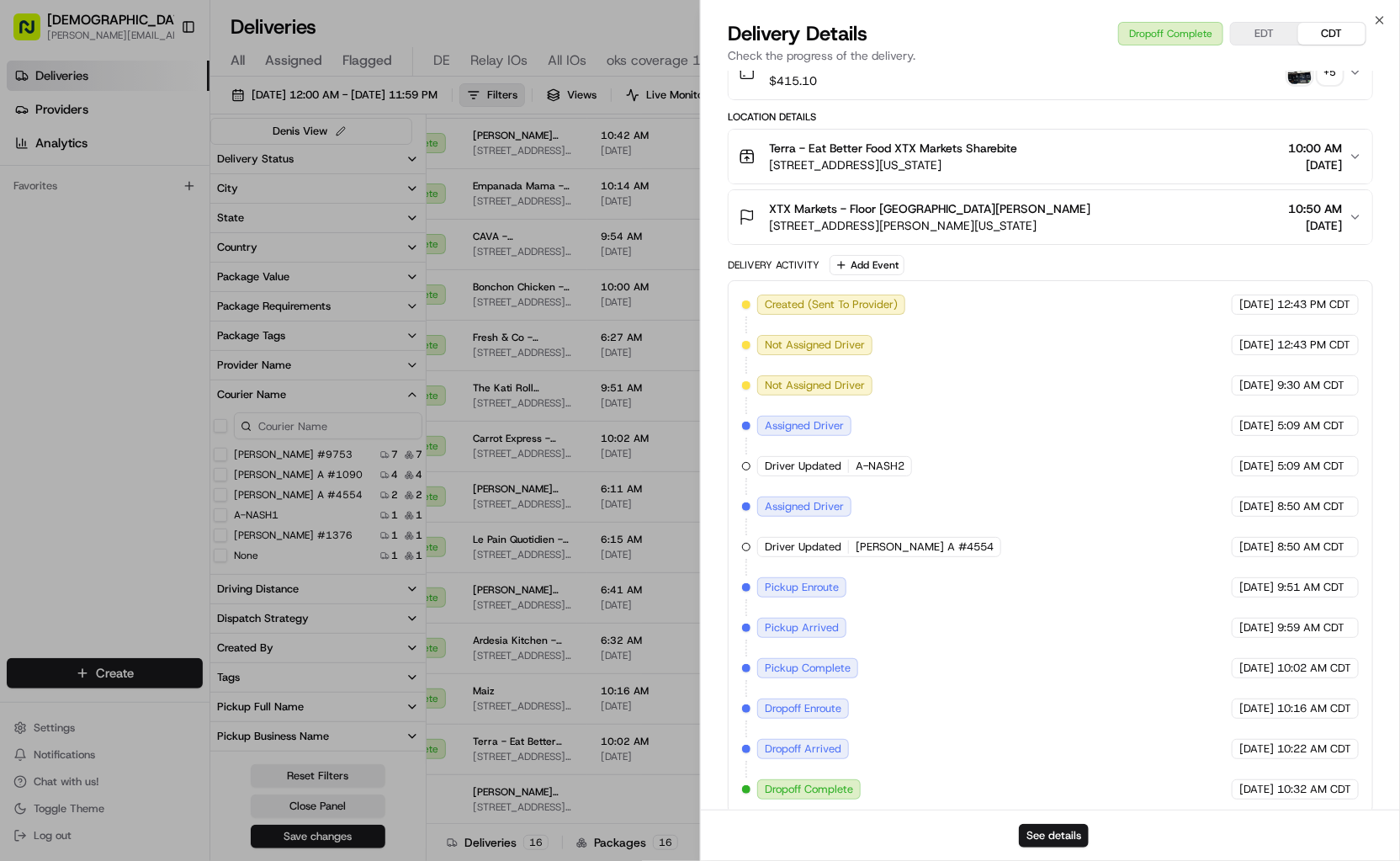 scroll, scrollTop: 322, scrollLeft: 0, axis: vertical 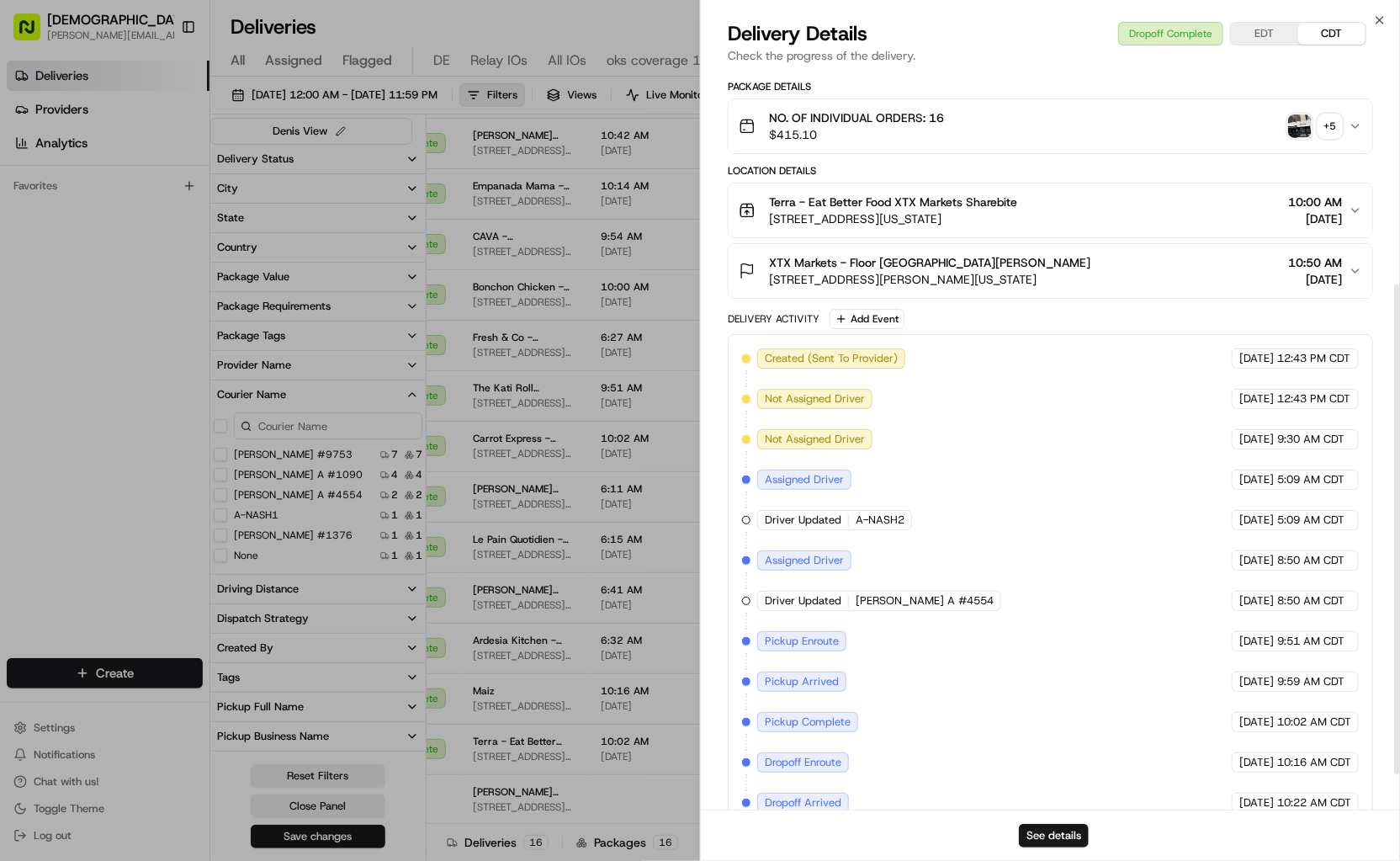 click on "NO. OF INDIVIDUAL ORDERS: 16 $ 415.10 + 5" at bounding box center [1043, 126] 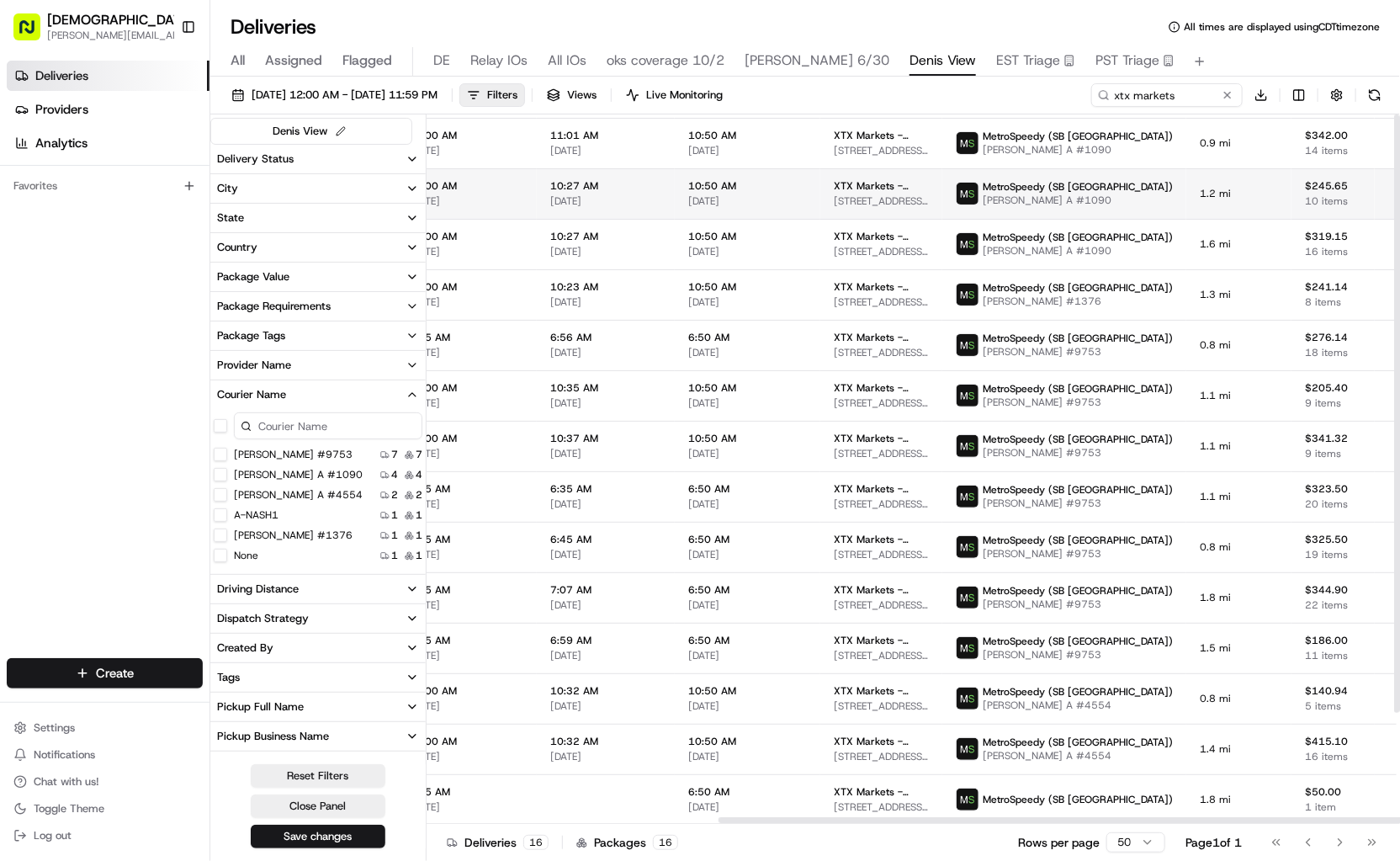 scroll, scrollTop: 0, scrollLeft: 418, axis: horizontal 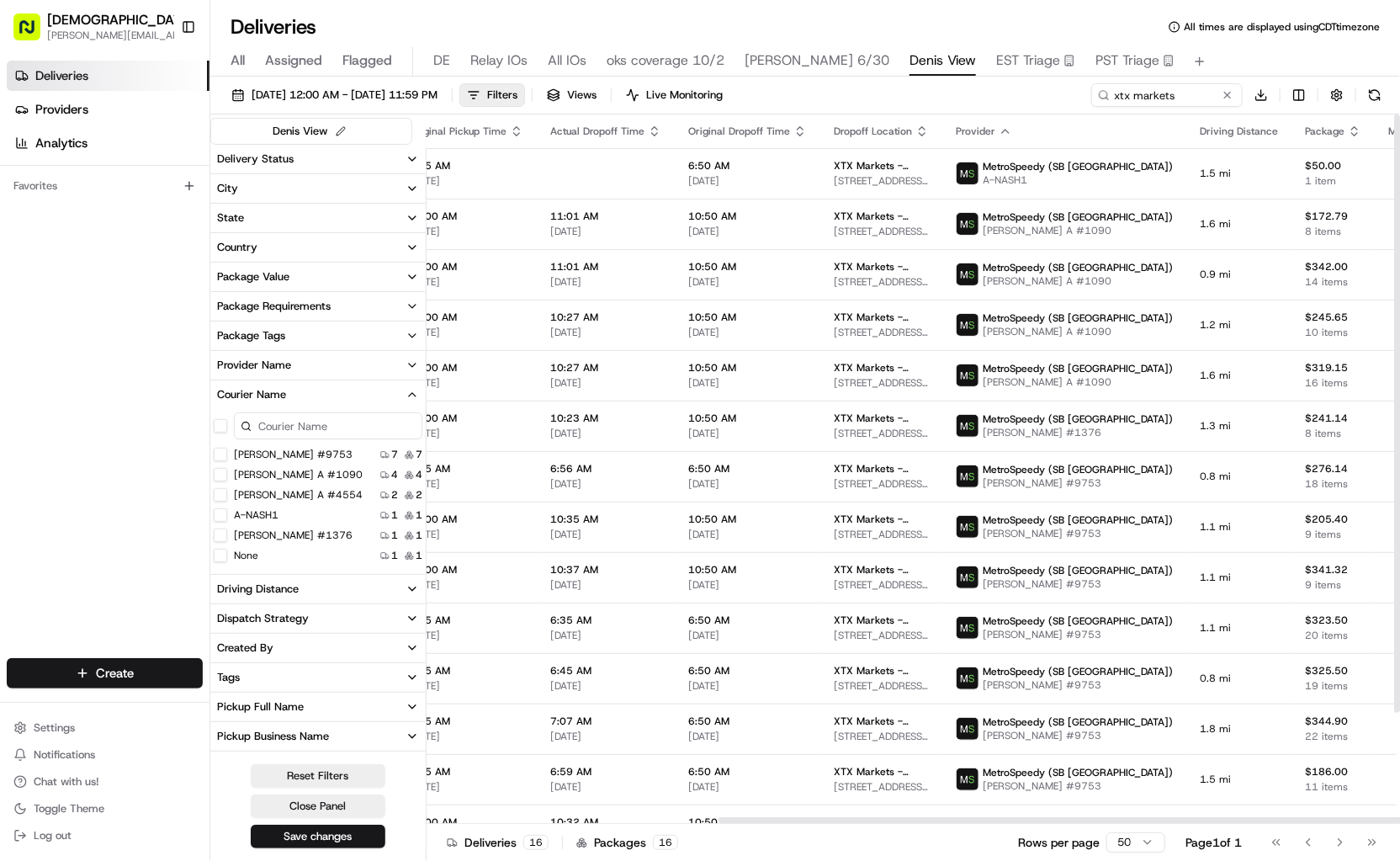 click 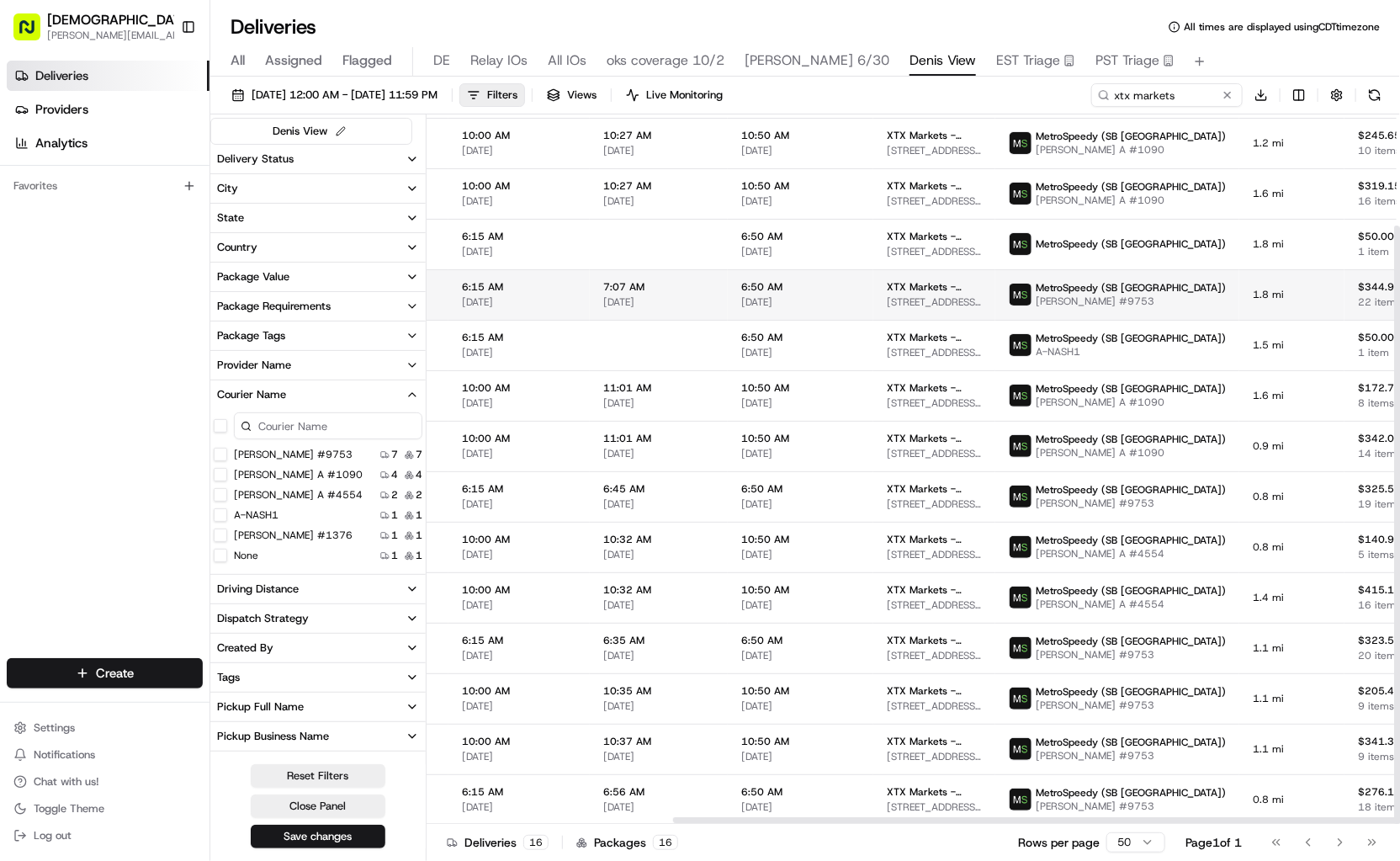 scroll, scrollTop: 131, scrollLeft: 353, axis: both 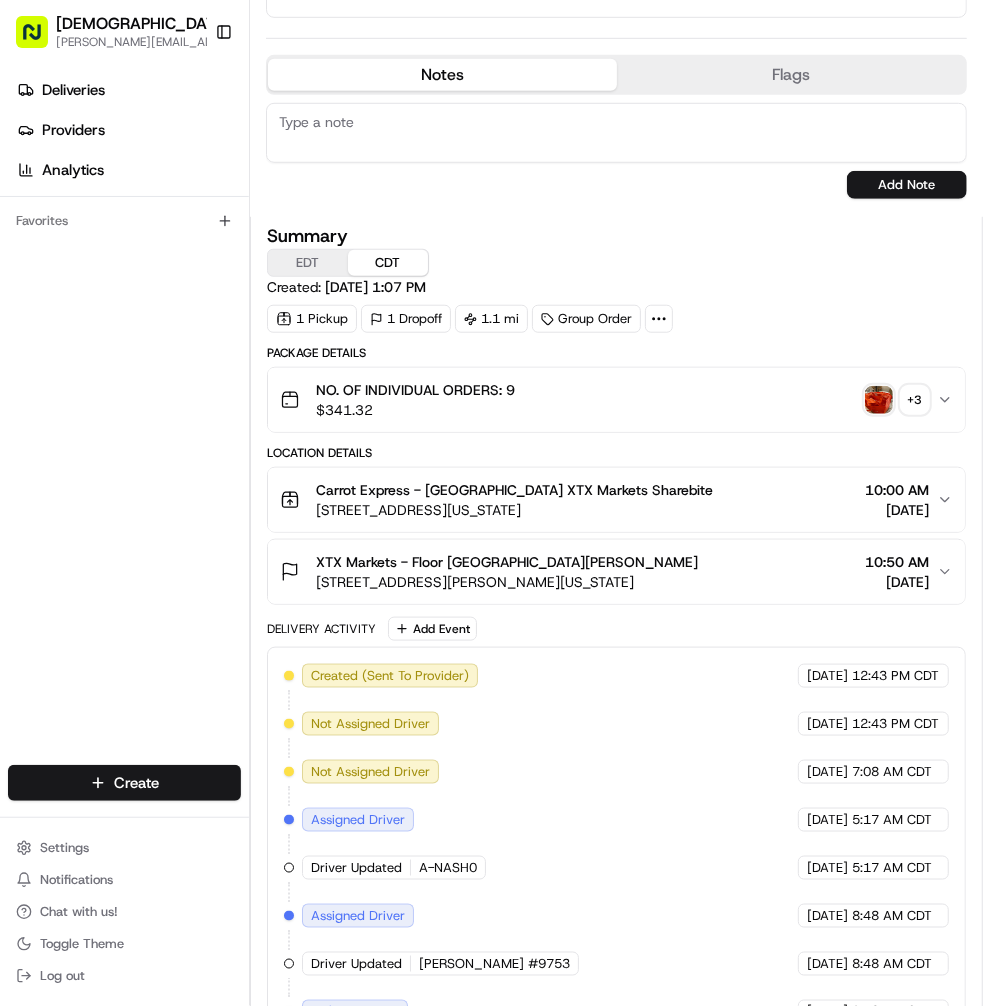 click 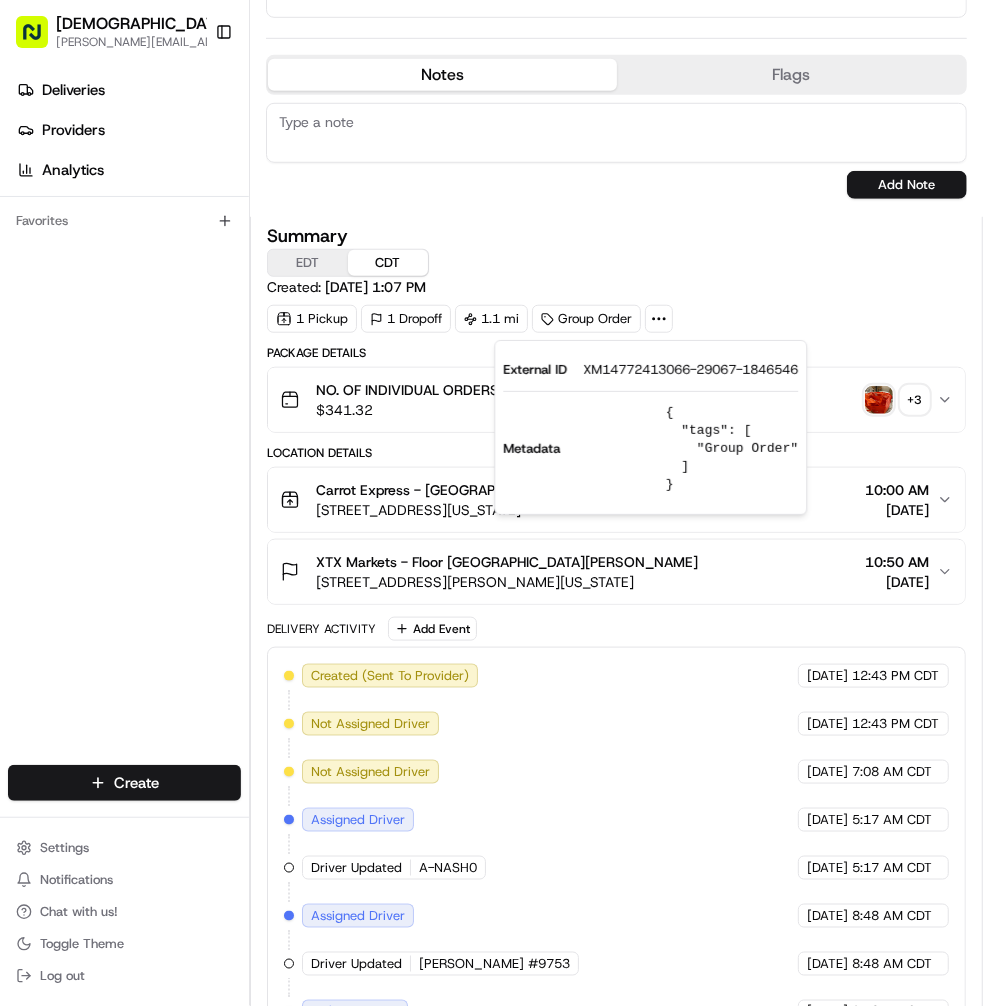 click on "Summary EDT CDT" at bounding box center (616, 252) 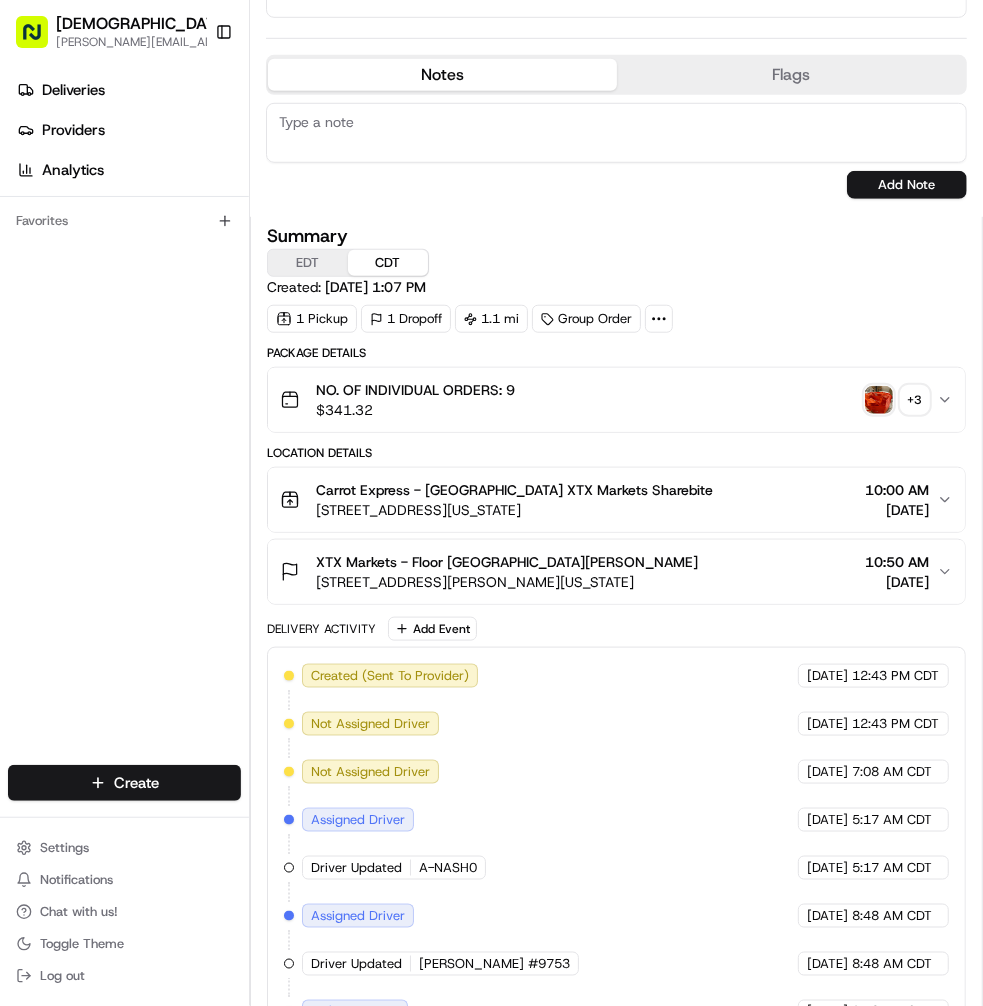 click on "XTX Markets - Floor 64th Floor Lakeisha Gray 50 Hudson Yards, New York, NY 10001, USA 10:50 AM 07/07/2025" at bounding box center (616, 572) 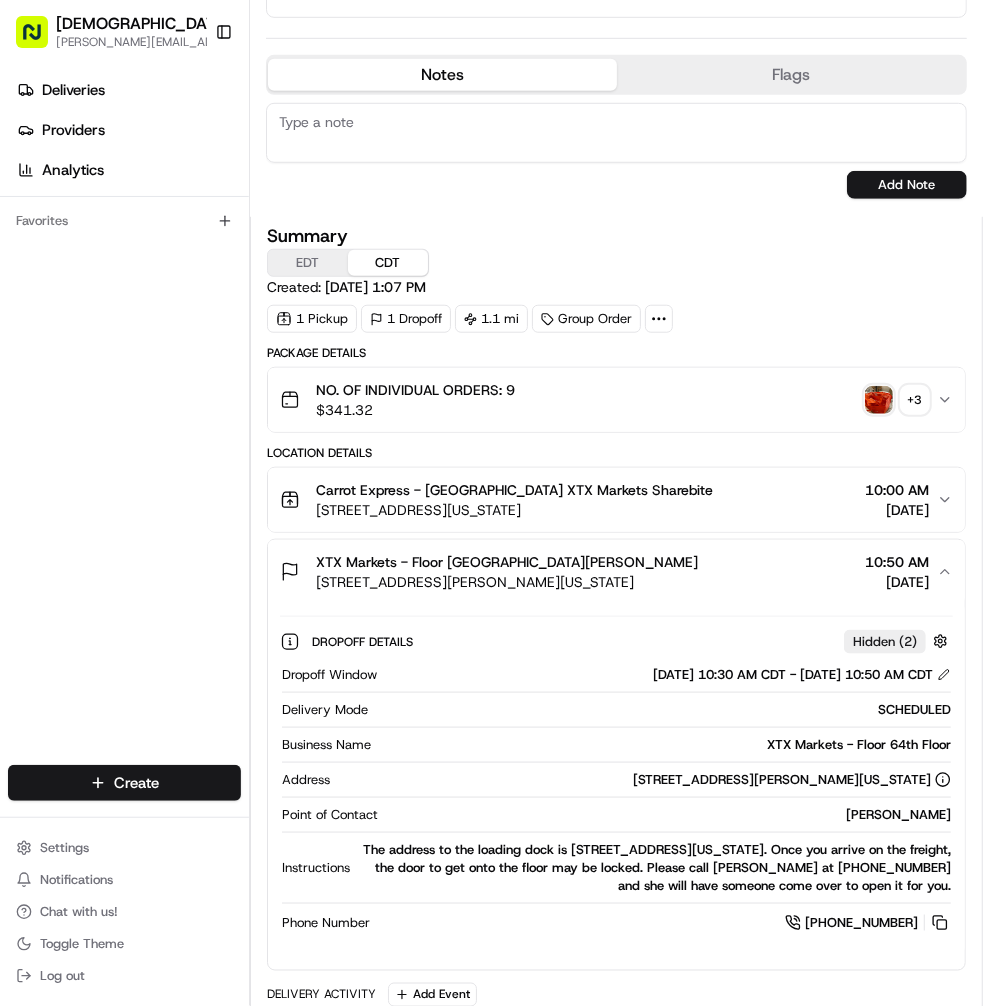 click on "Carrot Express - Bryant Park XTX Markets Sharebite 135 W 41st St, New York, NY 10036, USA 10:00 AM 07/07/2025" at bounding box center [608, 500] 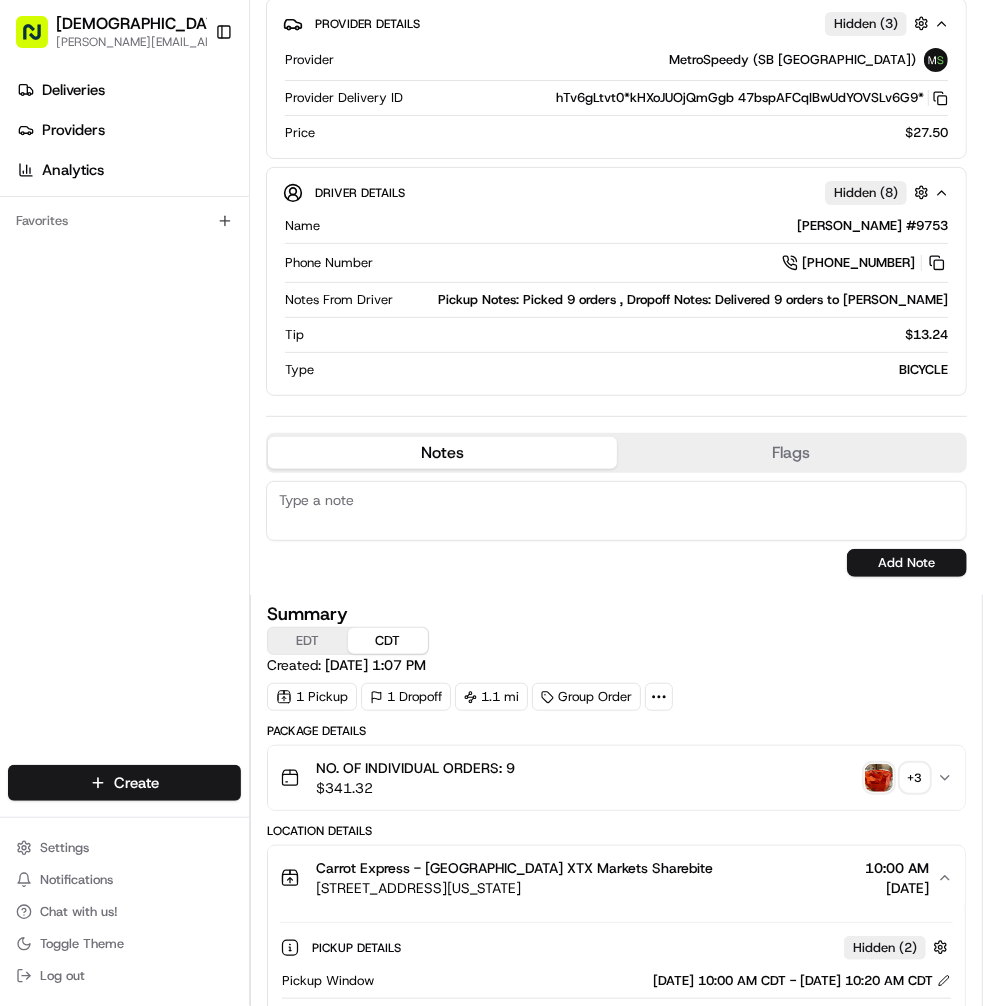 scroll, scrollTop: 0, scrollLeft: 0, axis: both 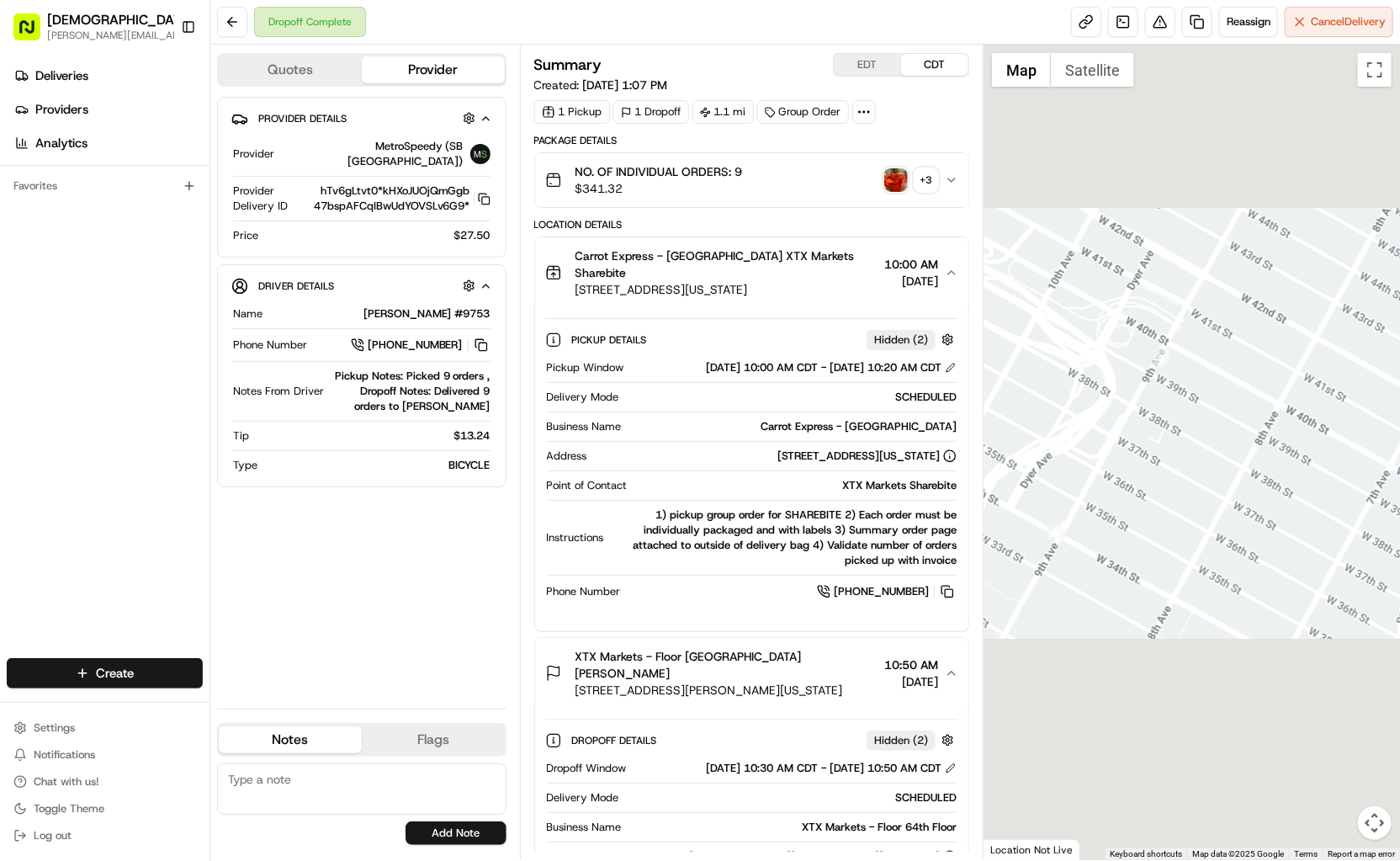 click on "XTX Markets - Floor [GEOGRAPHIC_DATA][PERSON_NAME]" at bounding box center [726, 665] 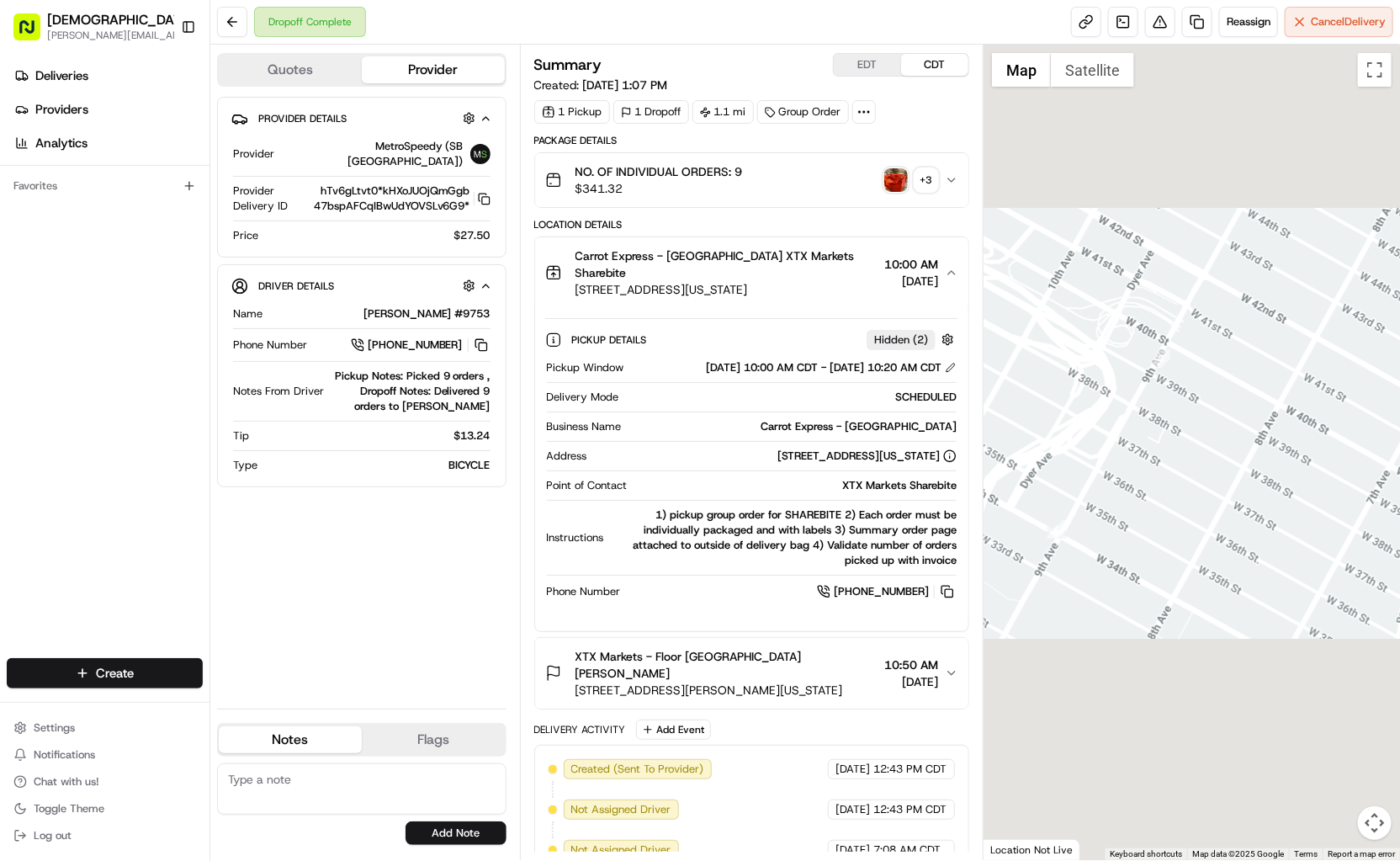 click on "XTX Markets - Floor [GEOGRAPHIC_DATA][PERSON_NAME]" at bounding box center [726, 665] 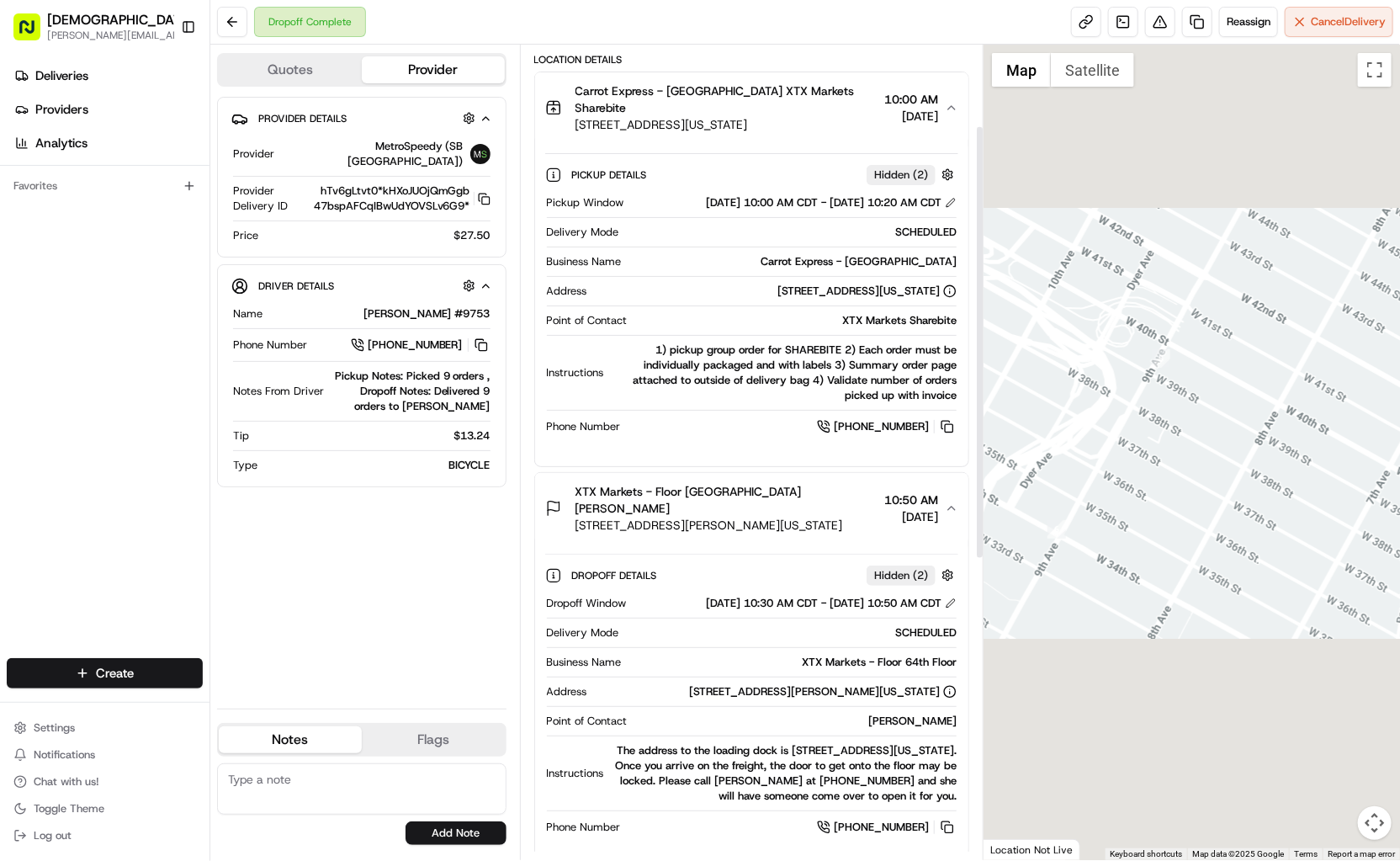 scroll, scrollTop: 173, scrollLeft: 0, axis: vertical 